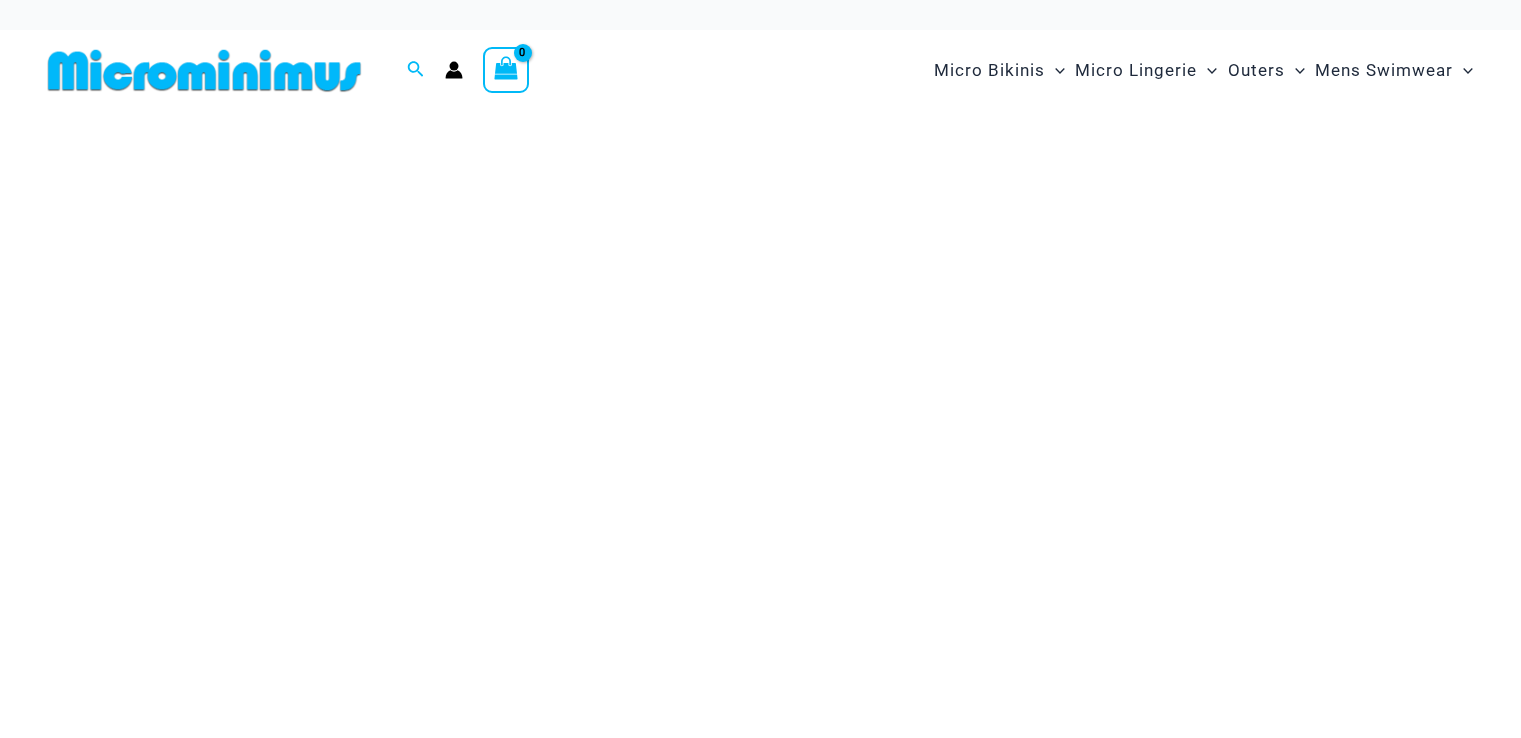 scroll, scrollTop: 0, scrollLeft: 0, axis: both 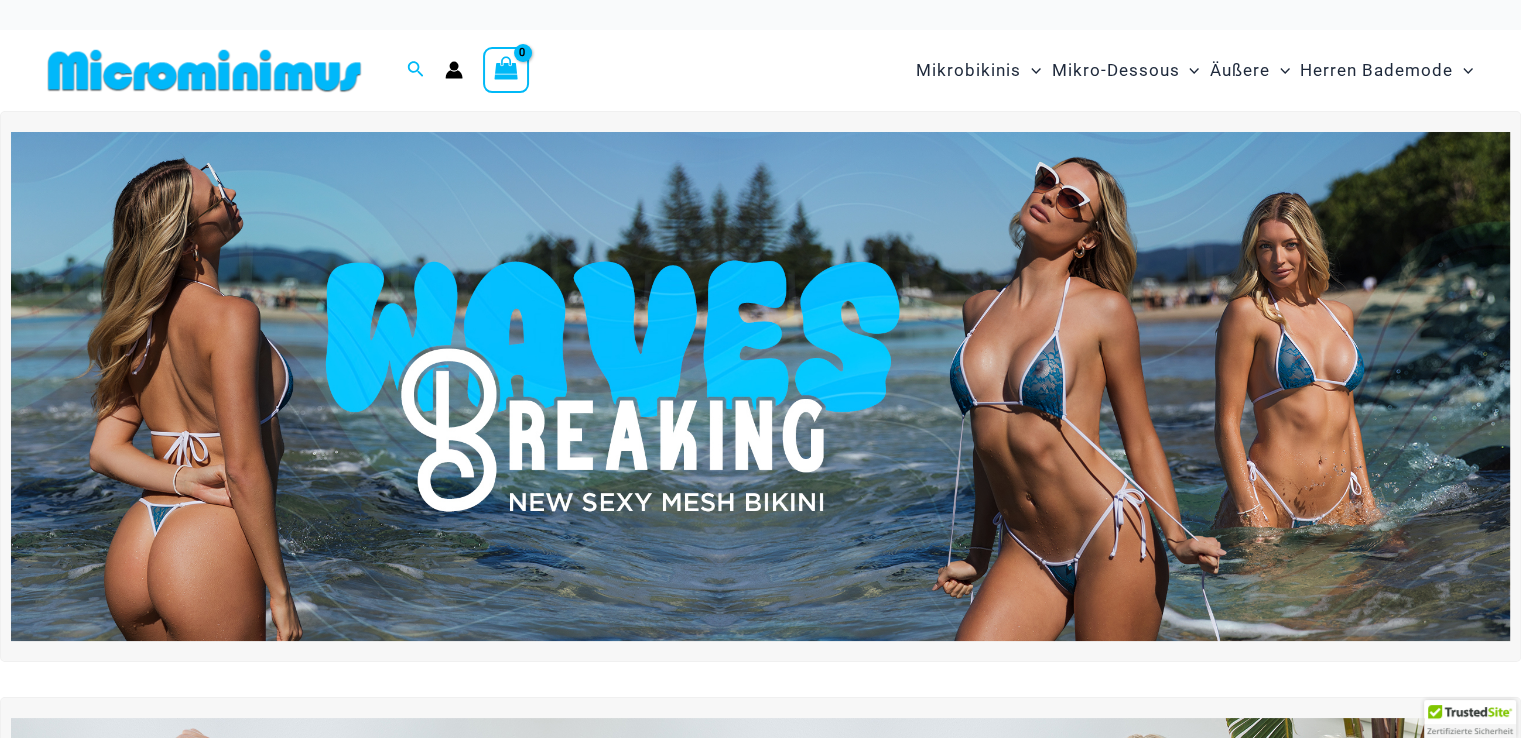 click at bounding box center [760, 386] 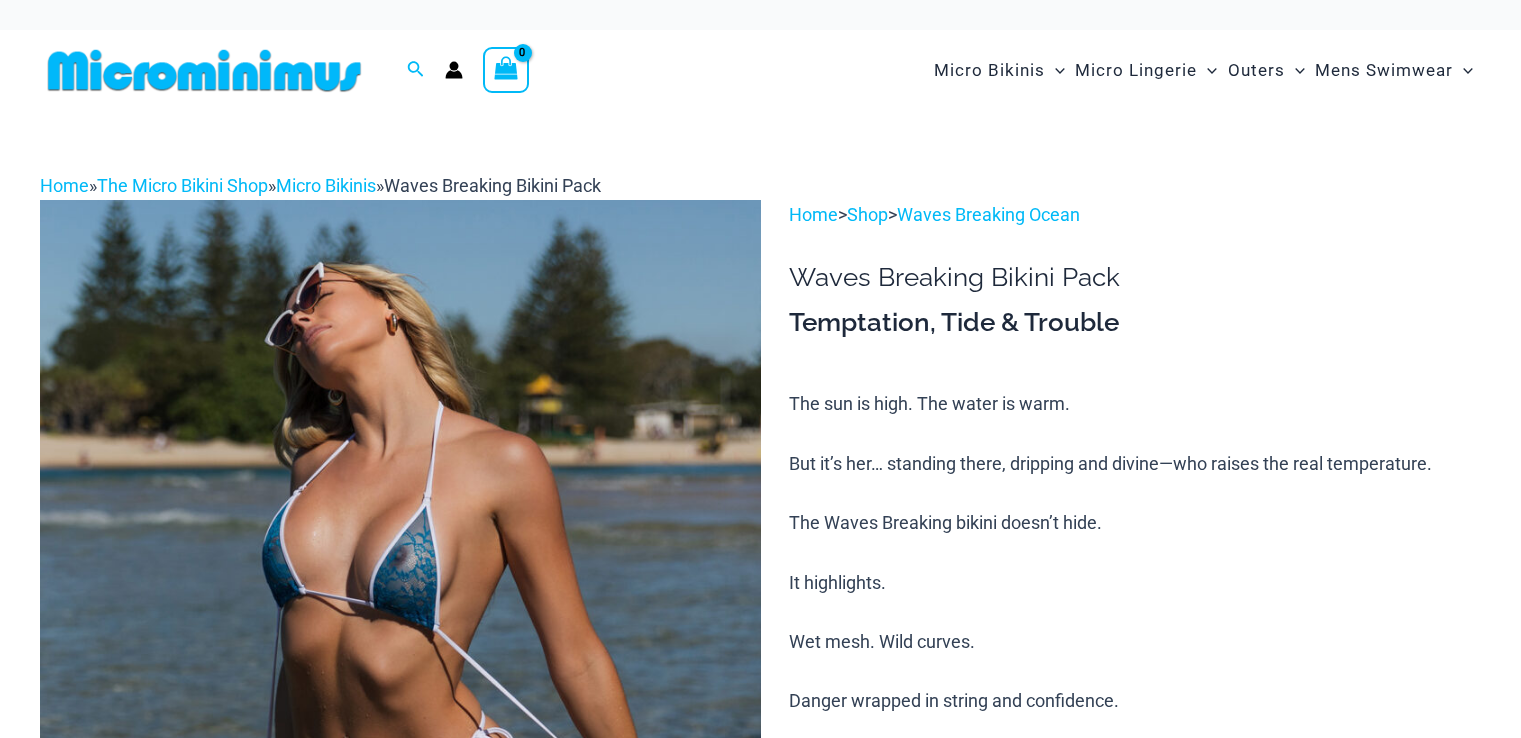 scroll, scrollTop: 0, scrollLeft: 0, axis: both 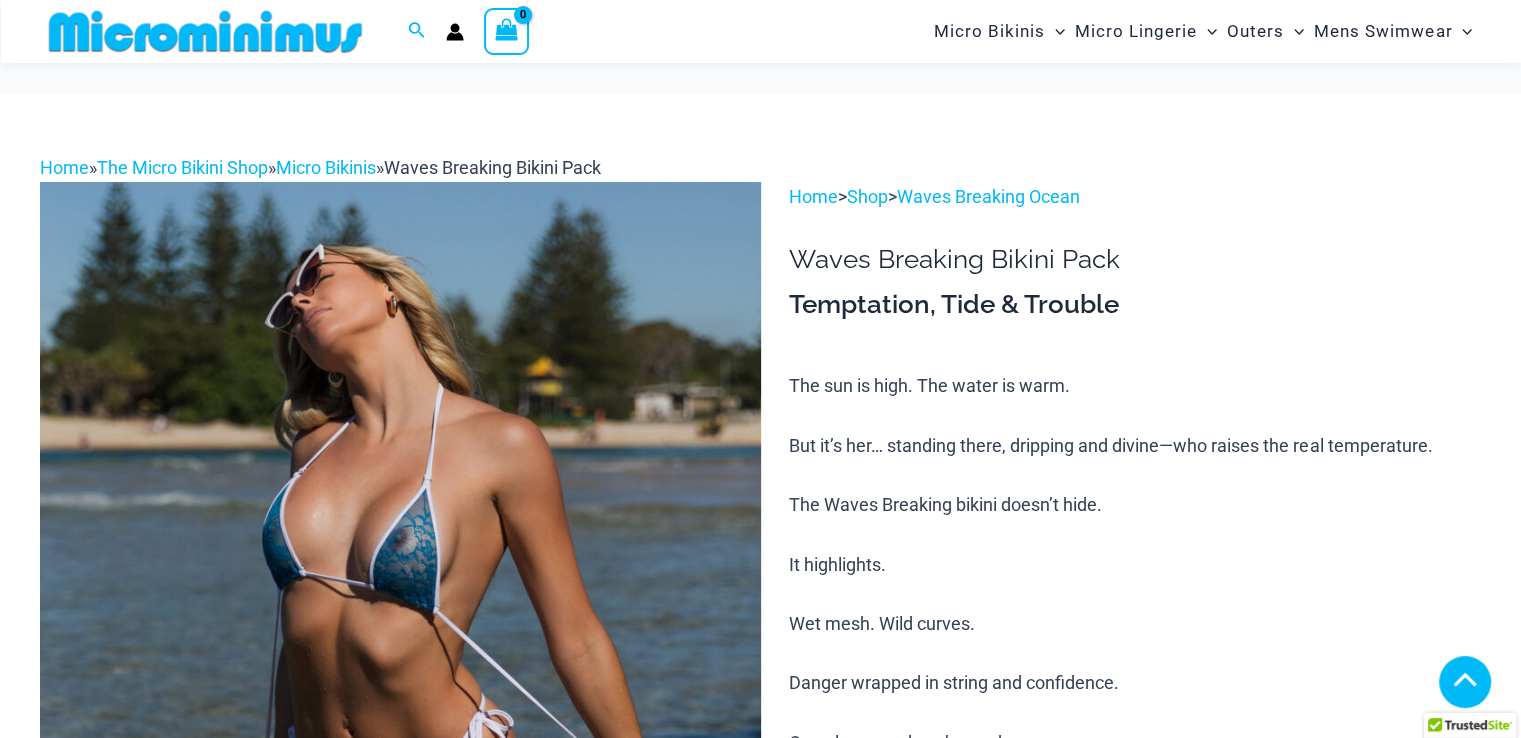 click at bounding box center (647, 1453) 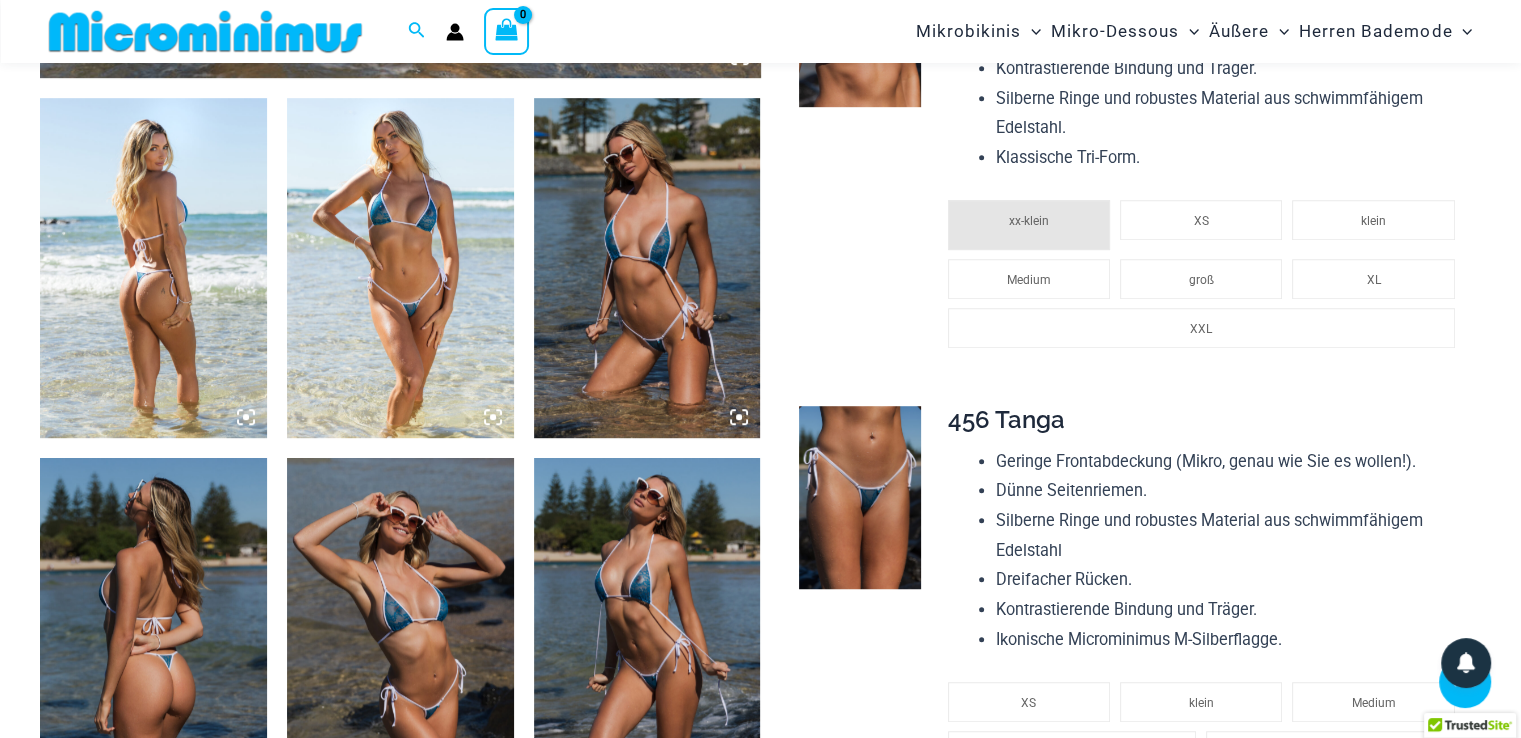 click at bounding box center [647, 268] 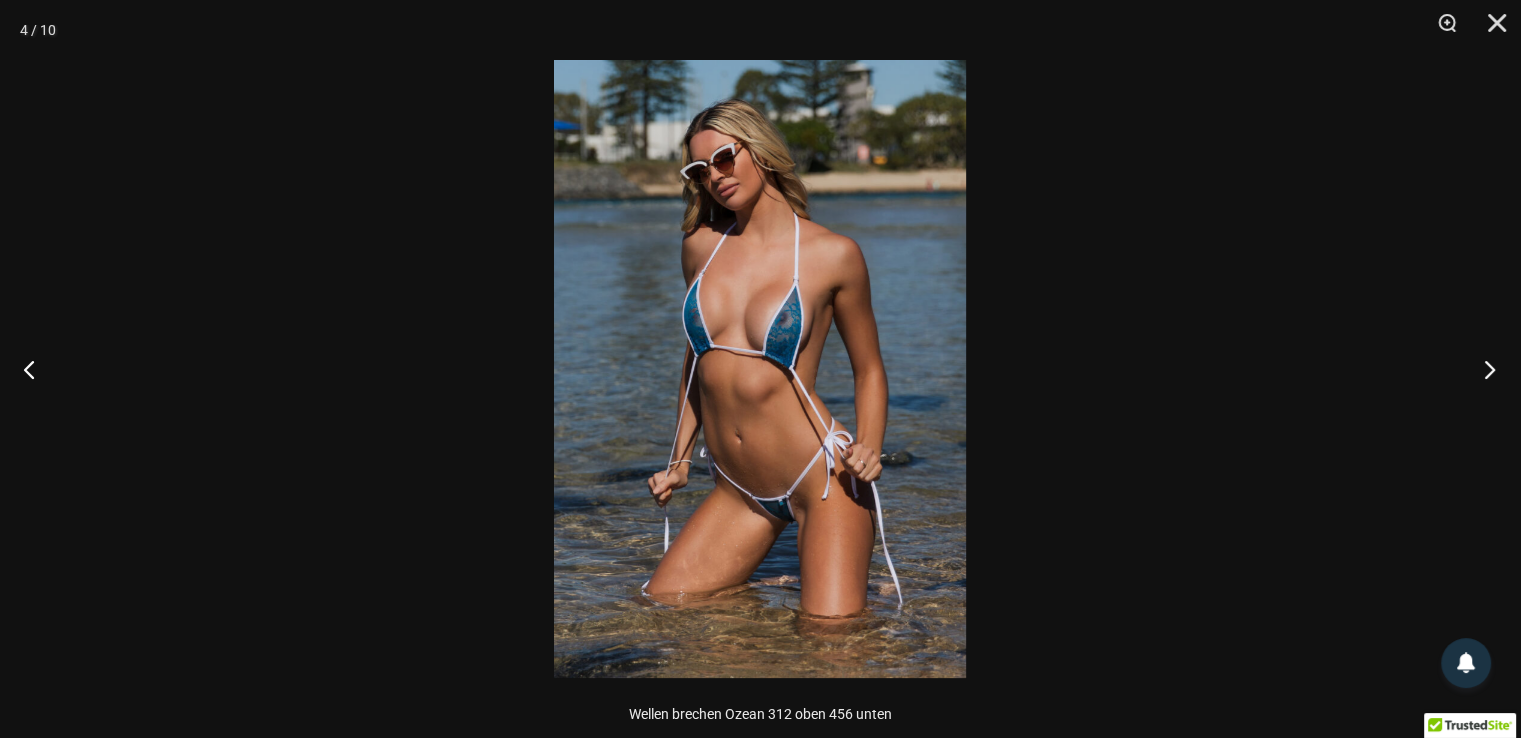 click at bounding box center [1483, 369] 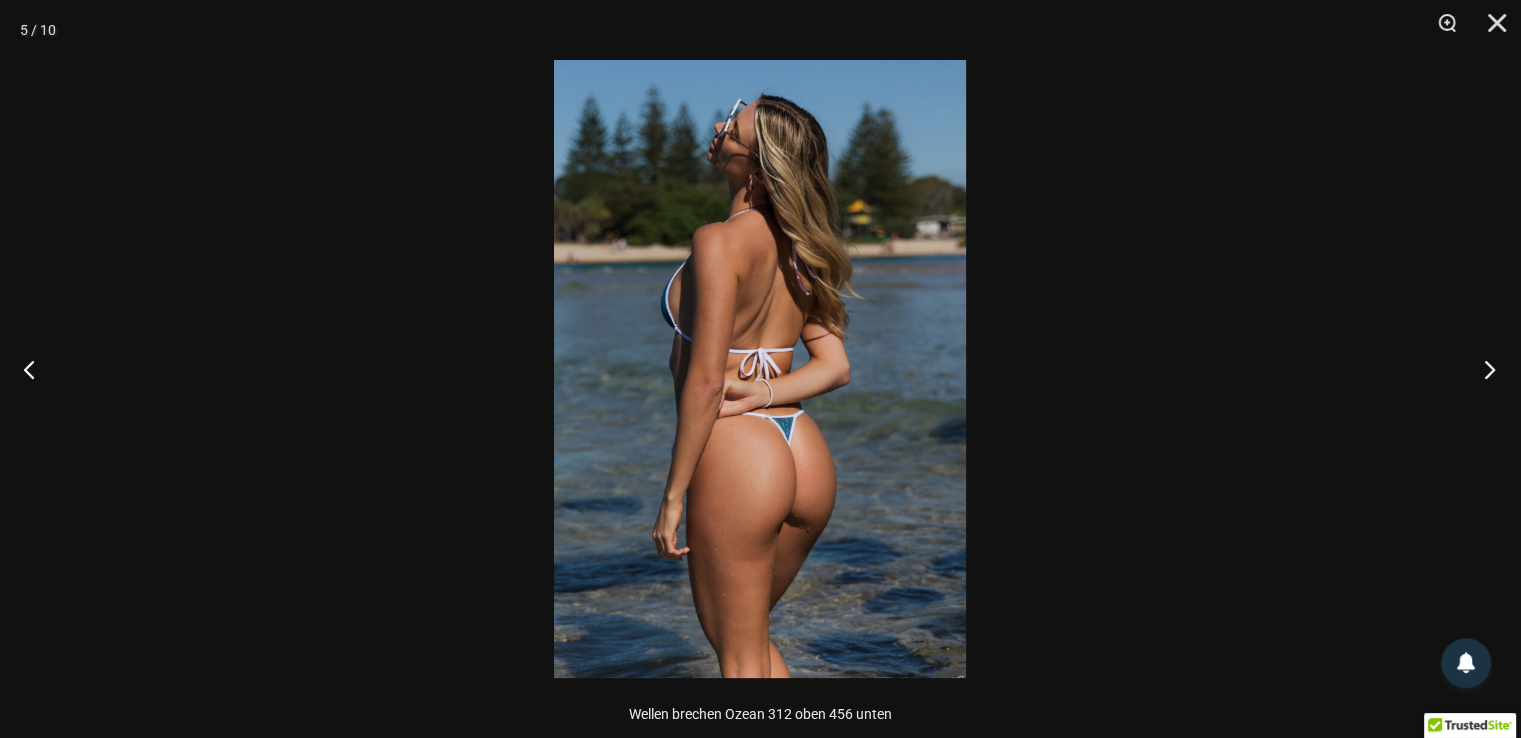 click at bounding box center (1483, 369) 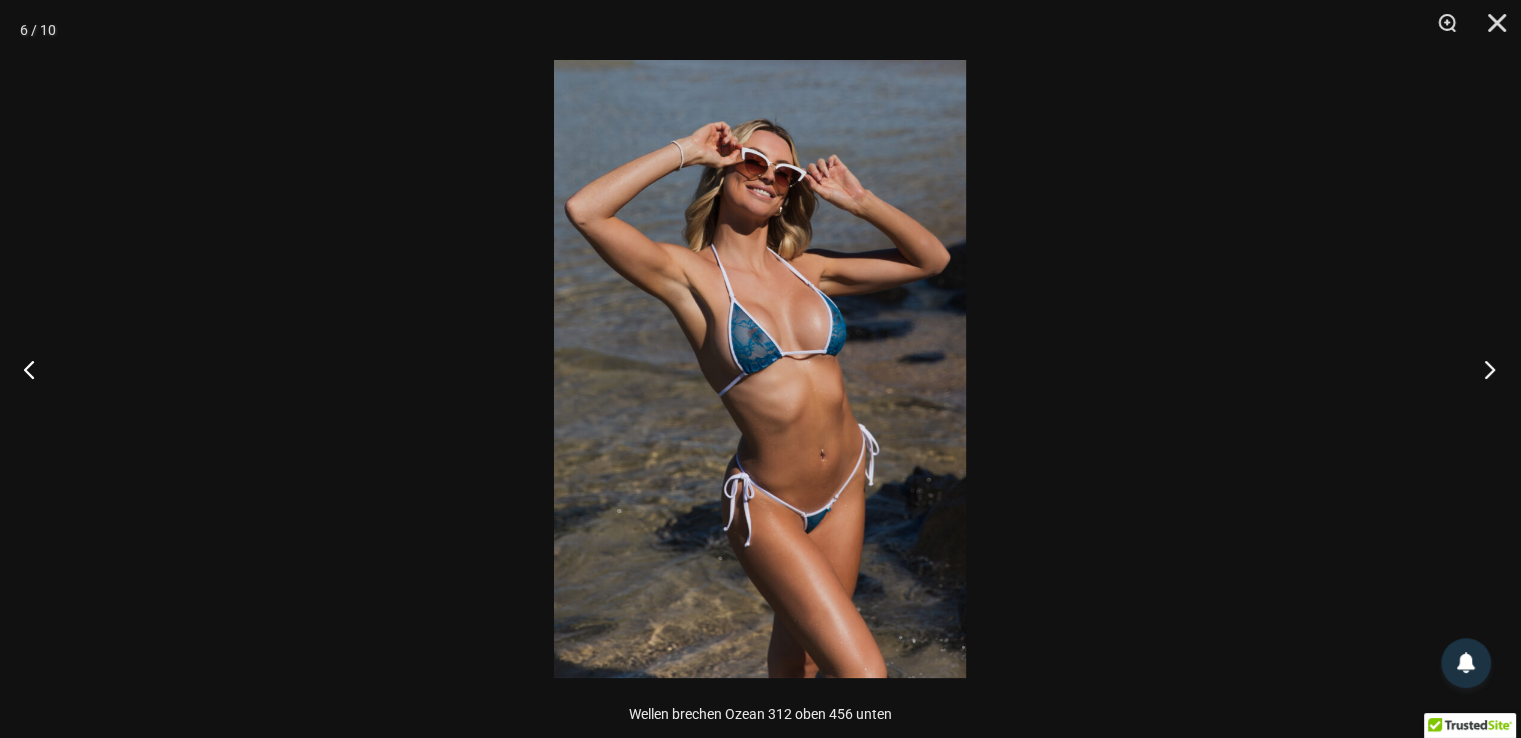 click at bounding box center [1483, 369] 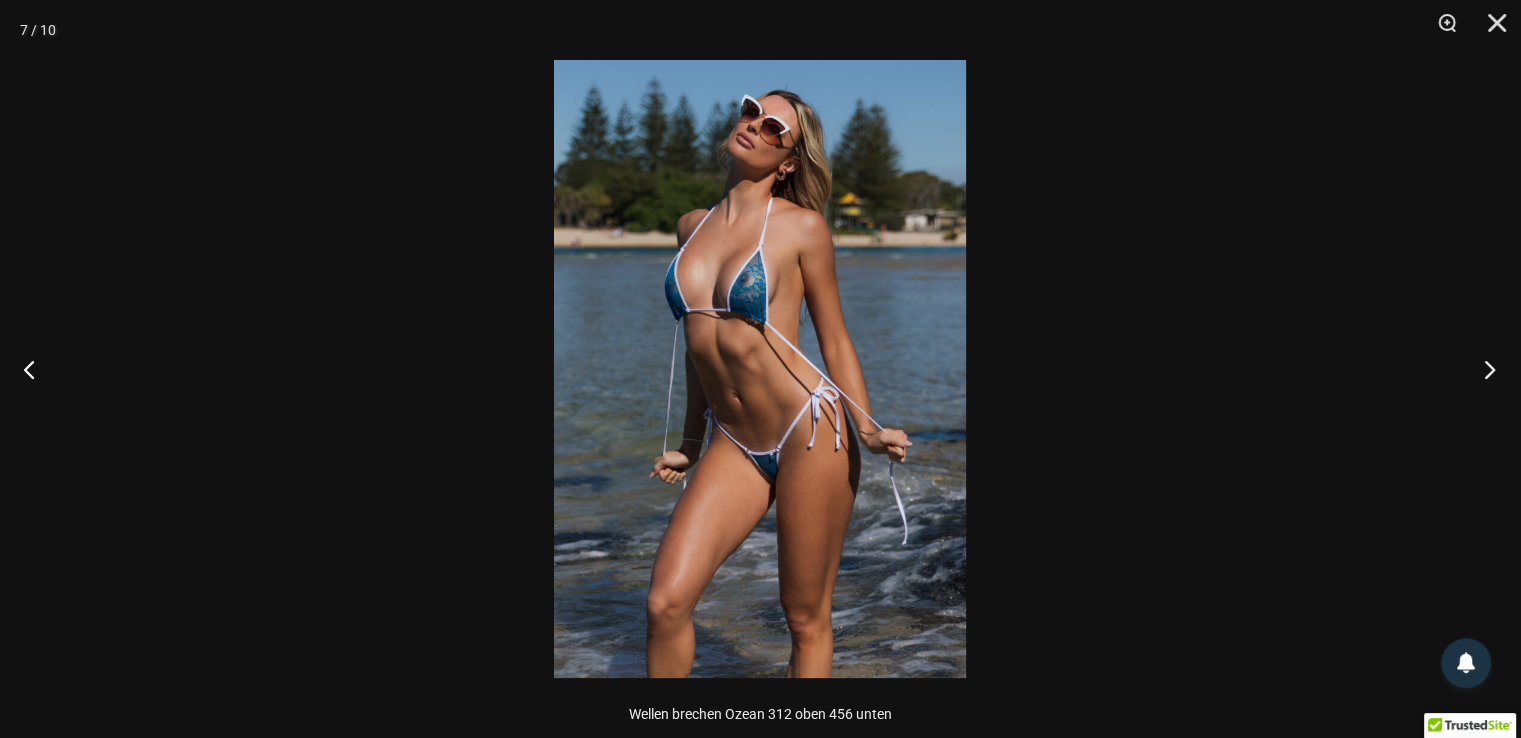 click at bounding box center [1483, 369] 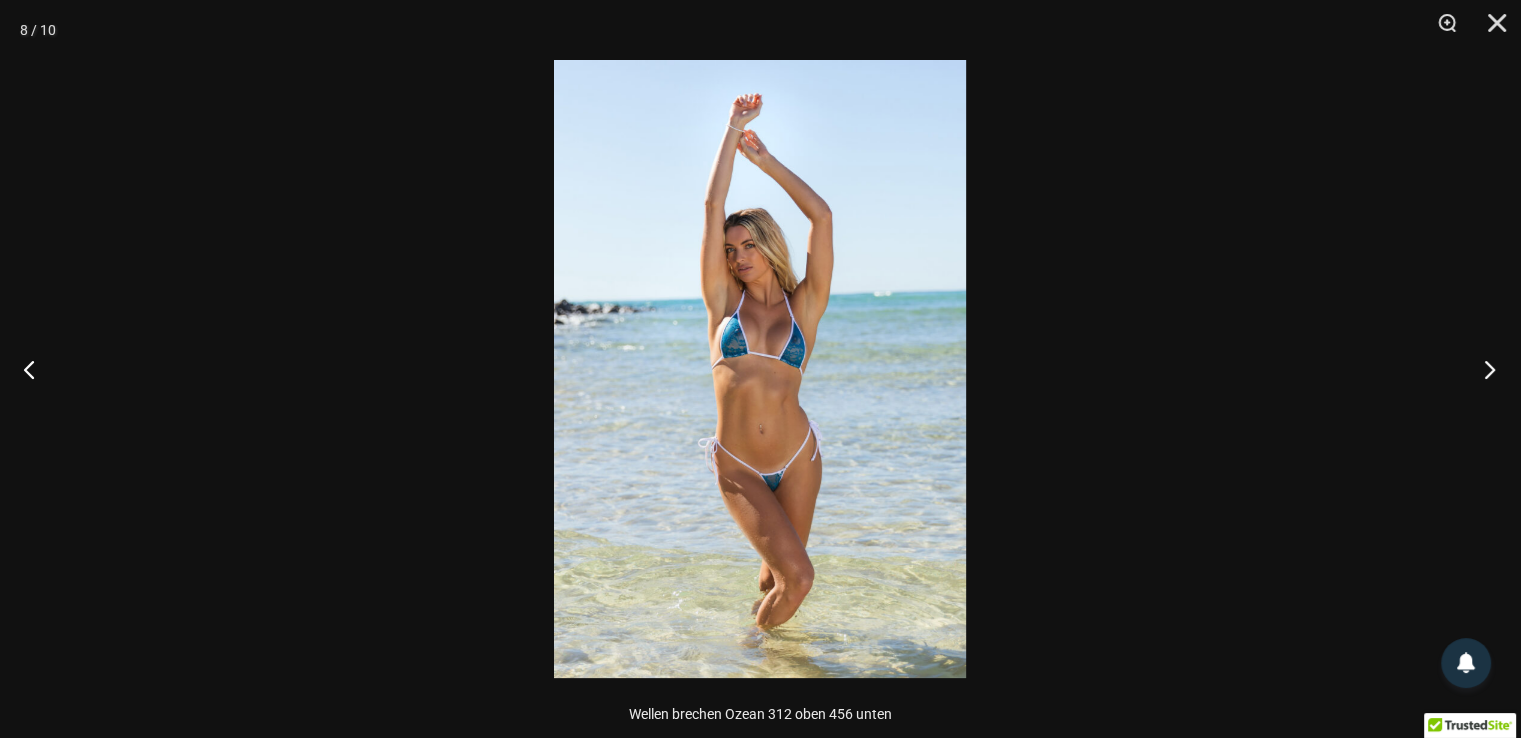 click at bounding box center (1483, 369) 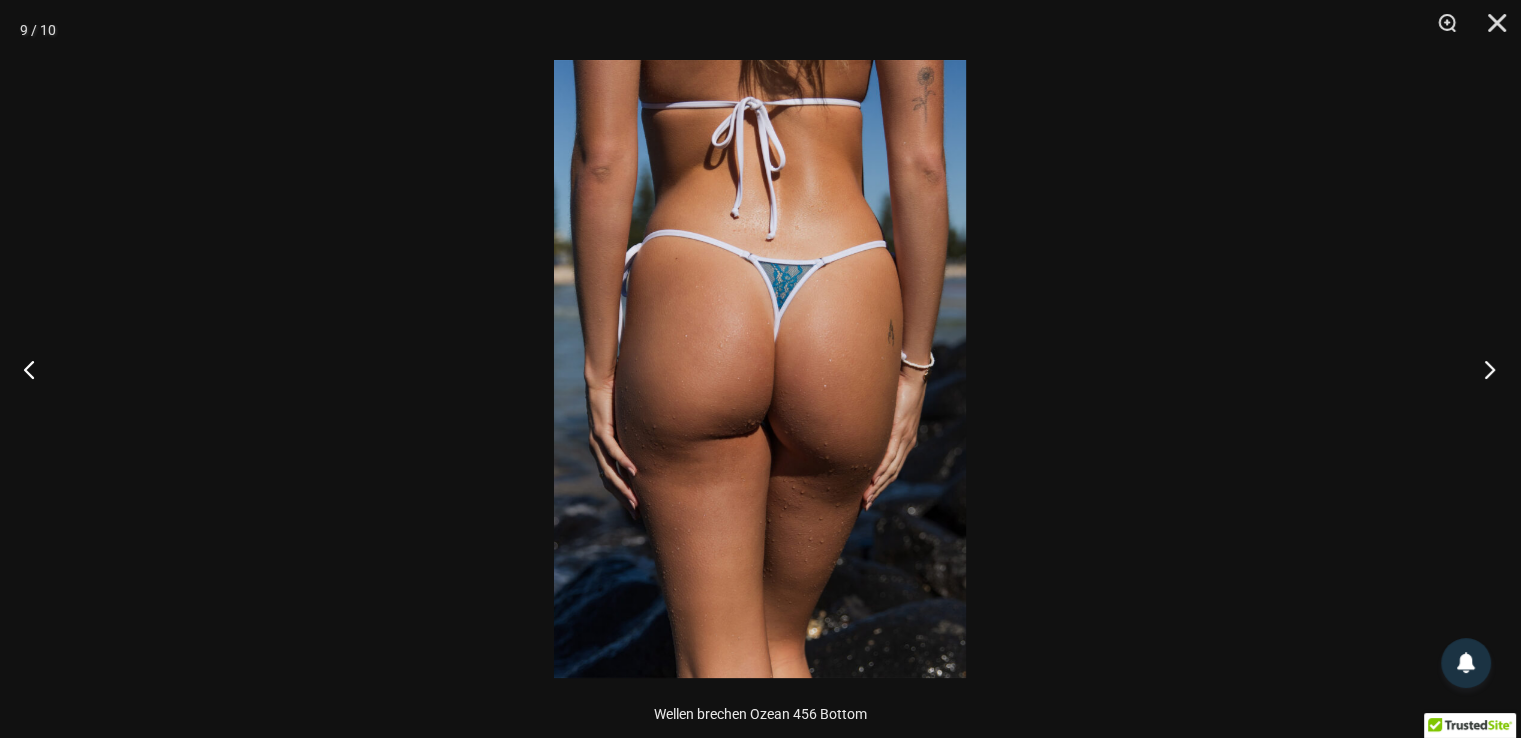 click at bounding box center [1483, 369] 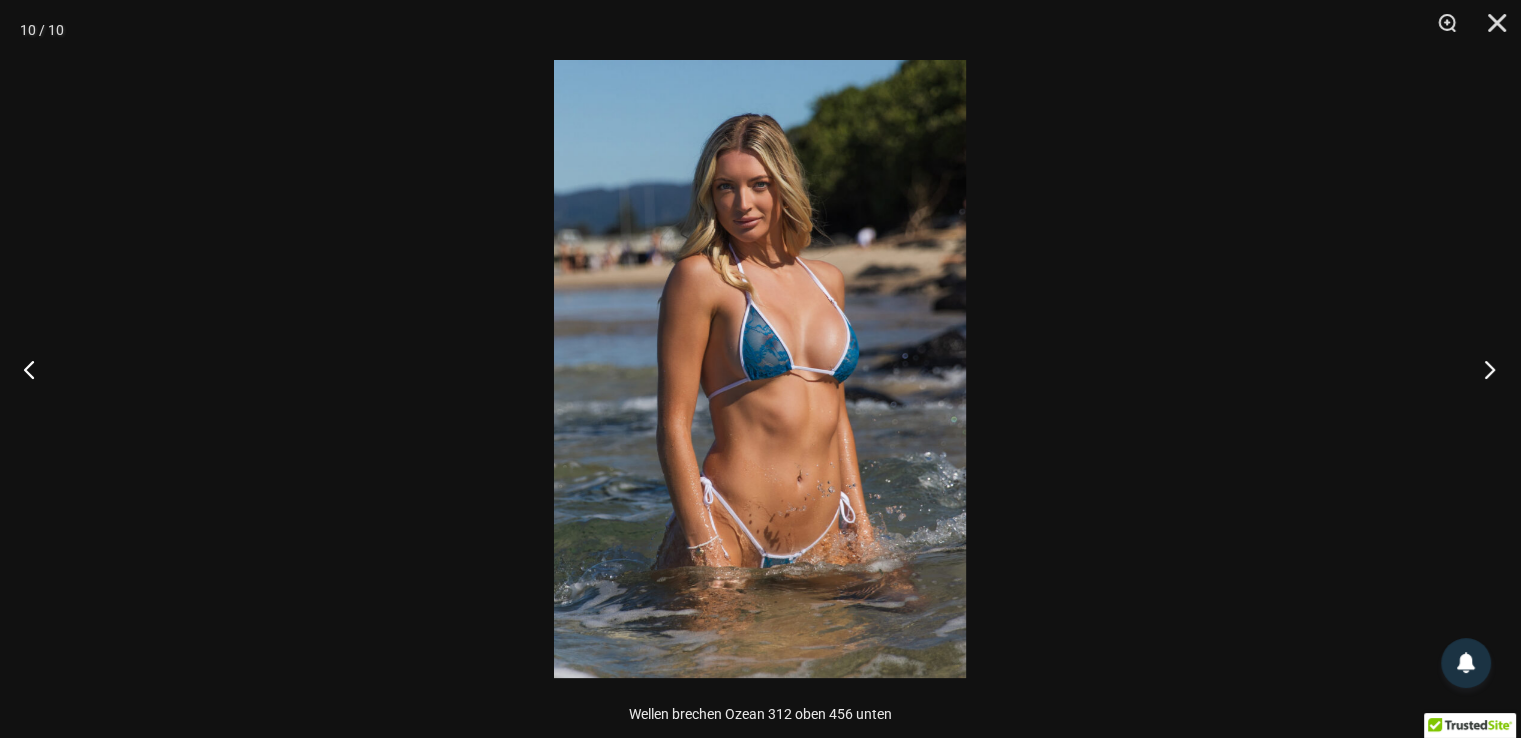 click at bounding box center [1483, 369] 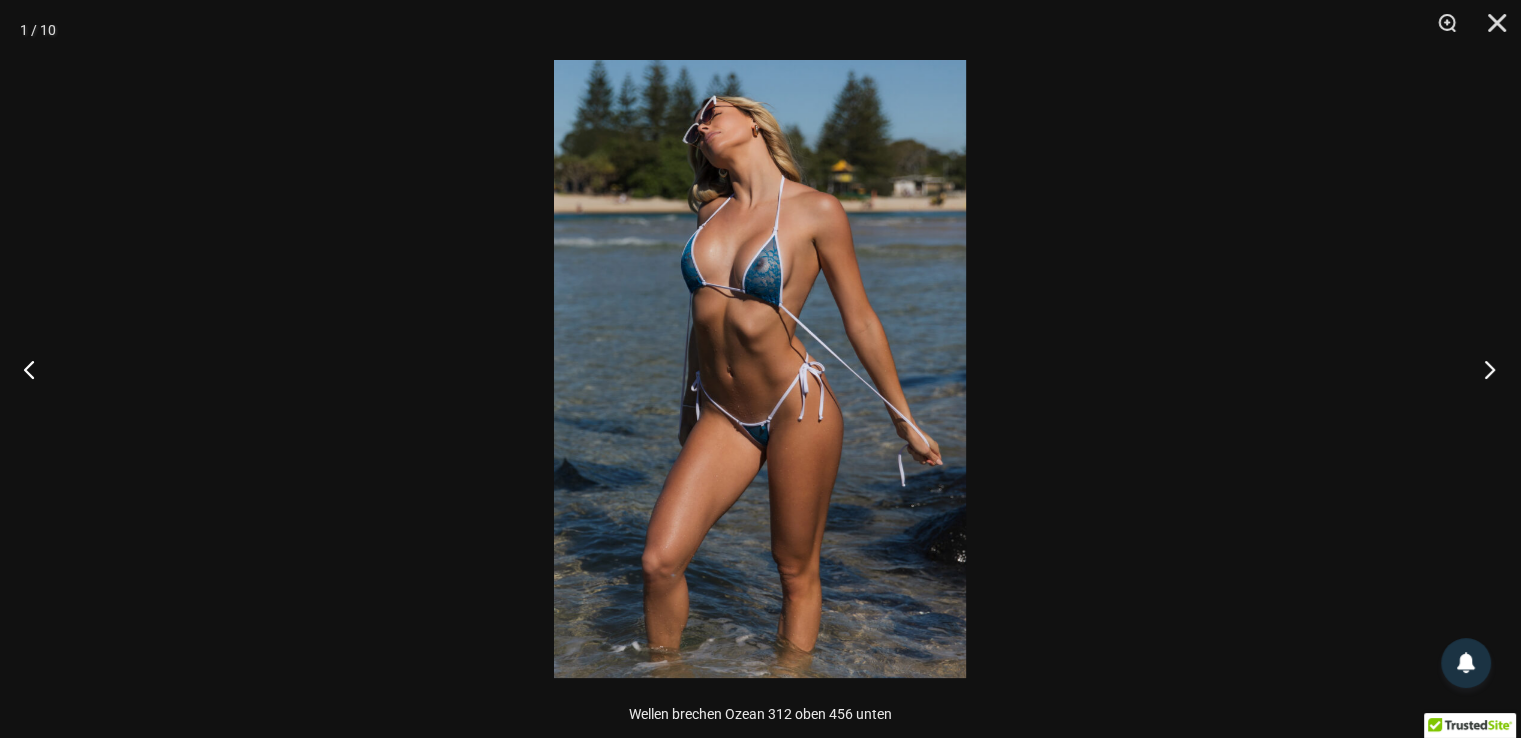 click at bounding box center [1483, 369] 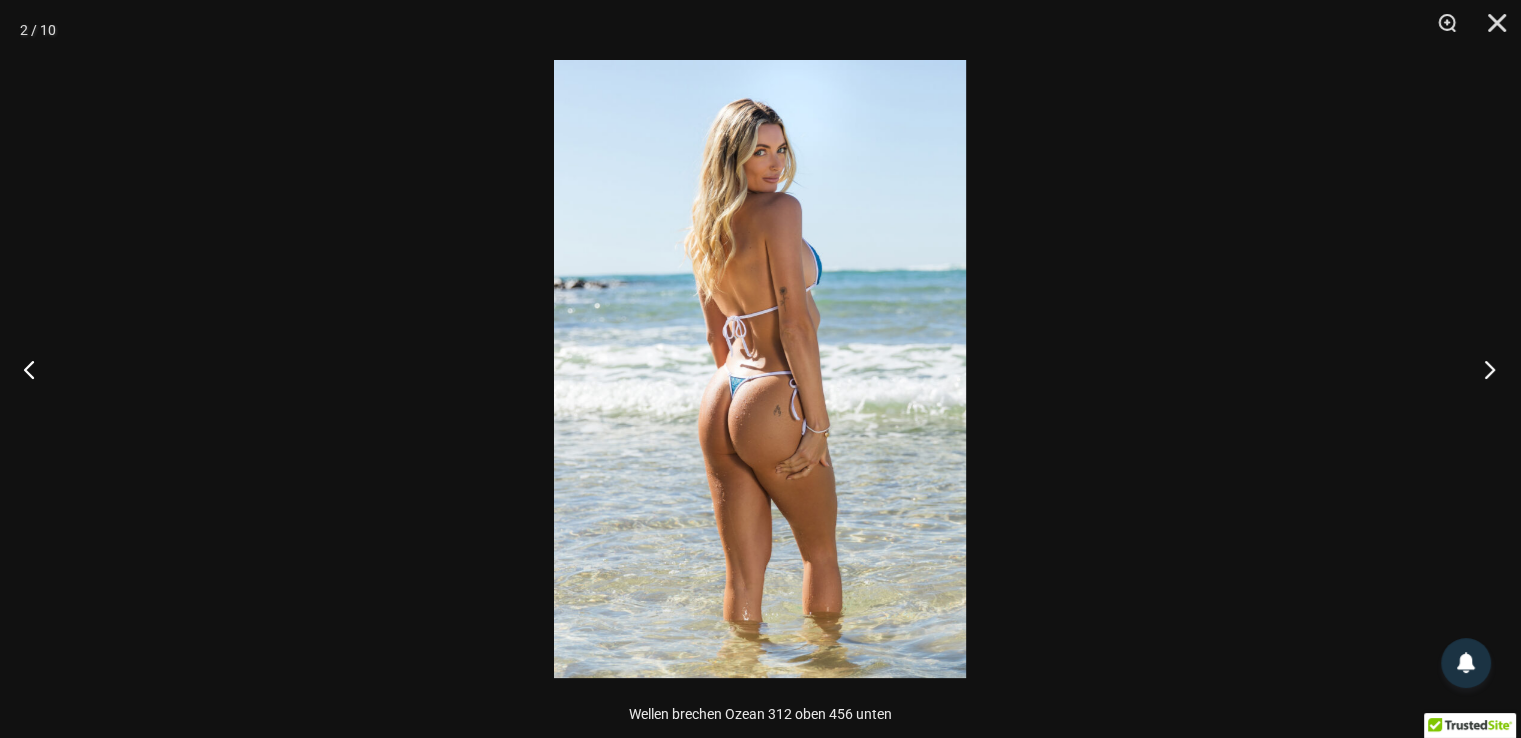 click at bounding box center (1483, 369) 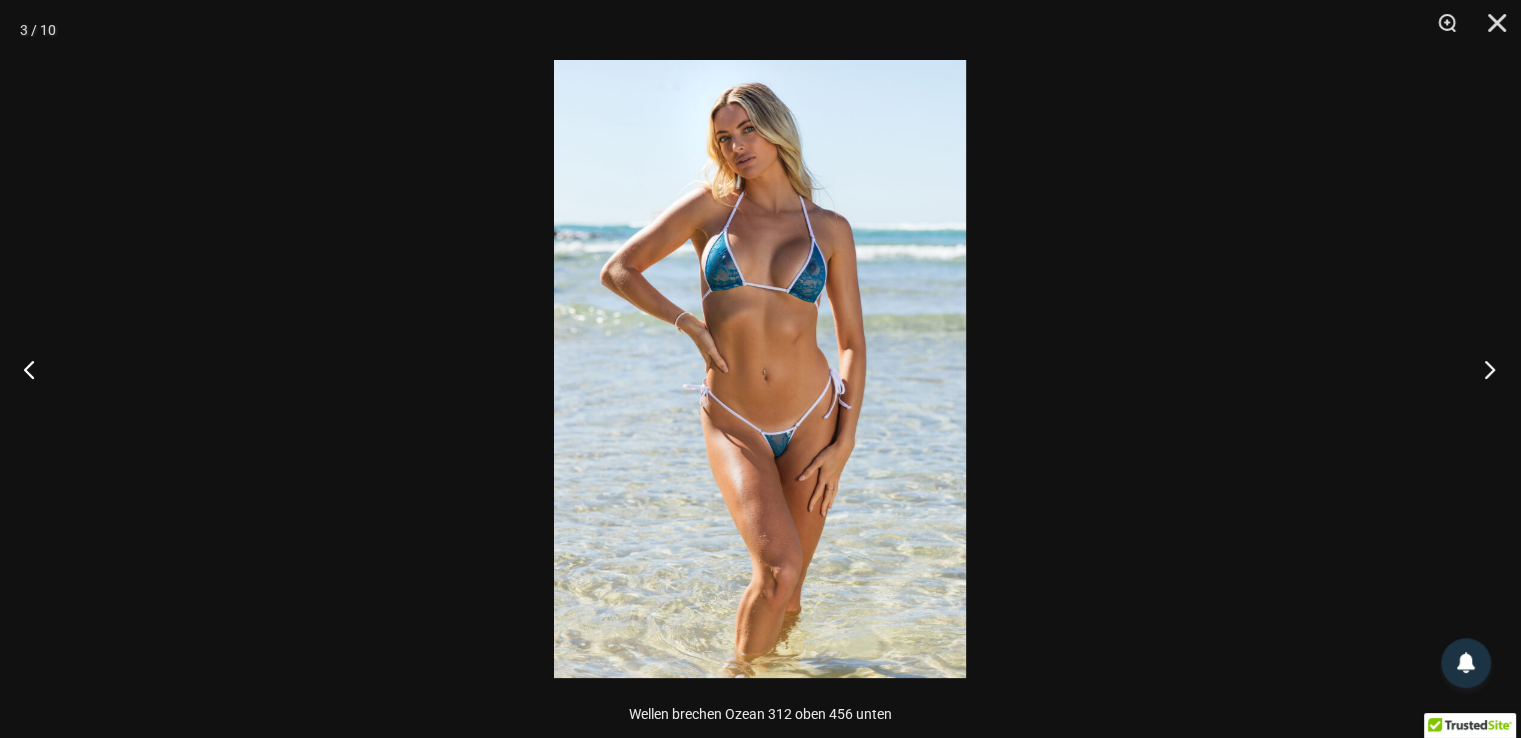click at bounding box center (1483, 369) 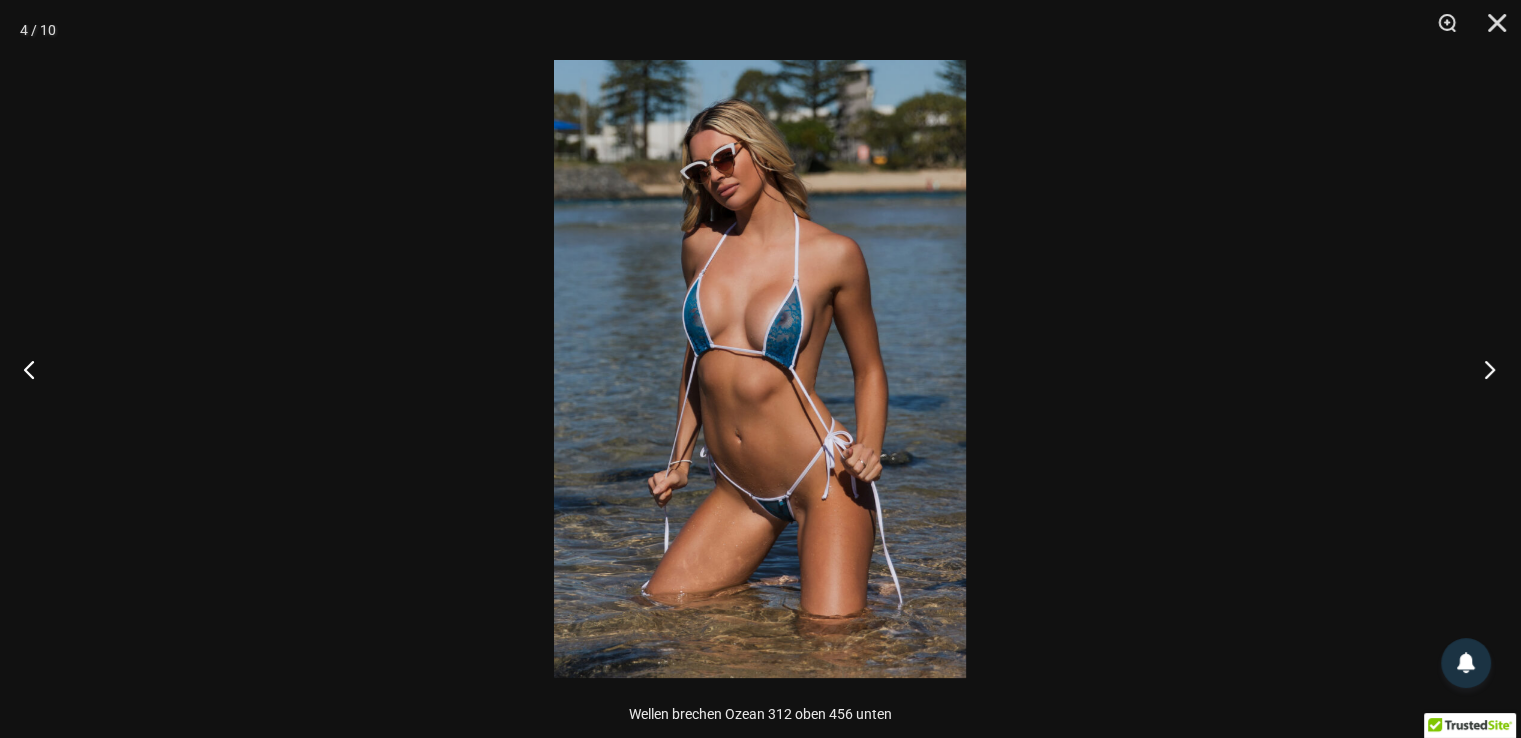 click at bounding box center [1483, 369] 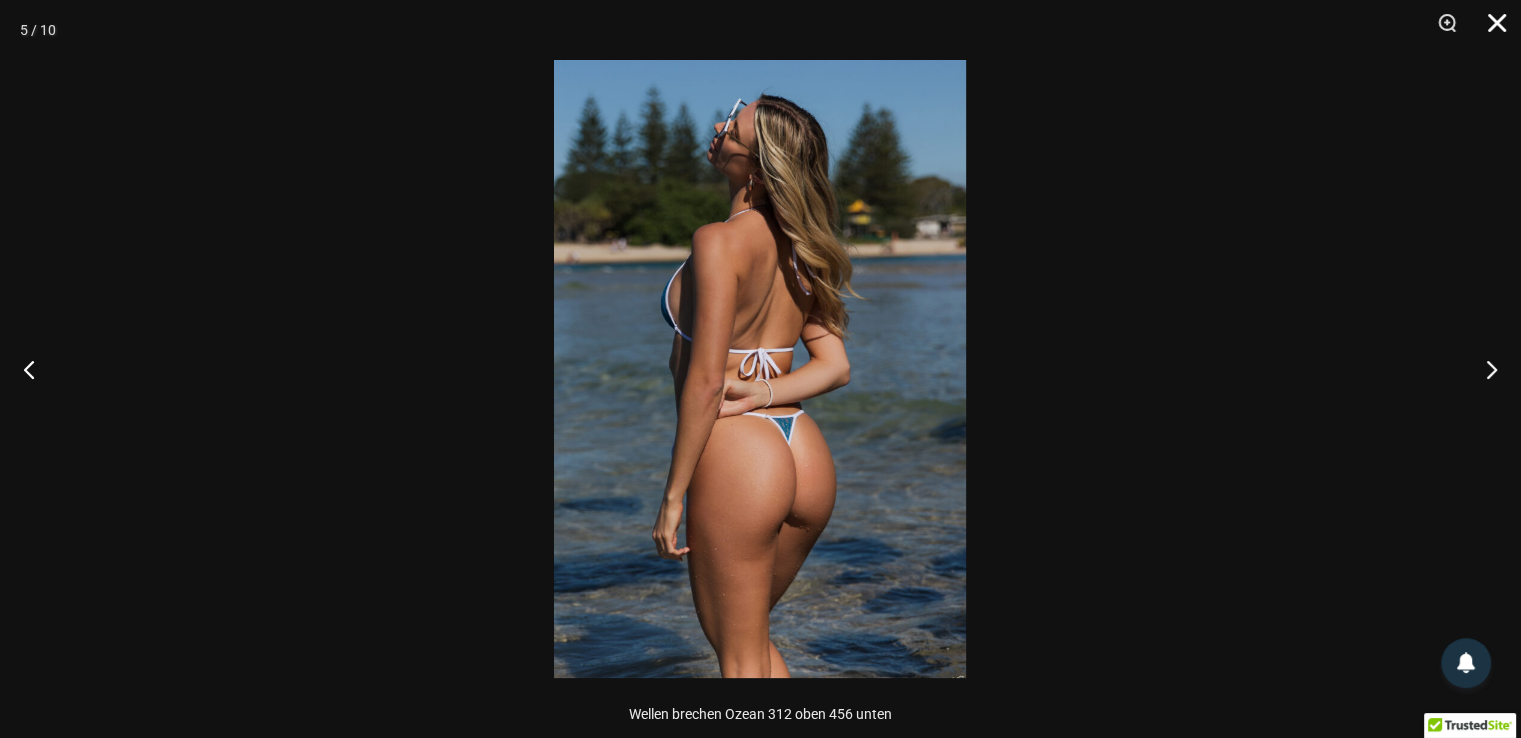 click at bounding box center [1490, 30] 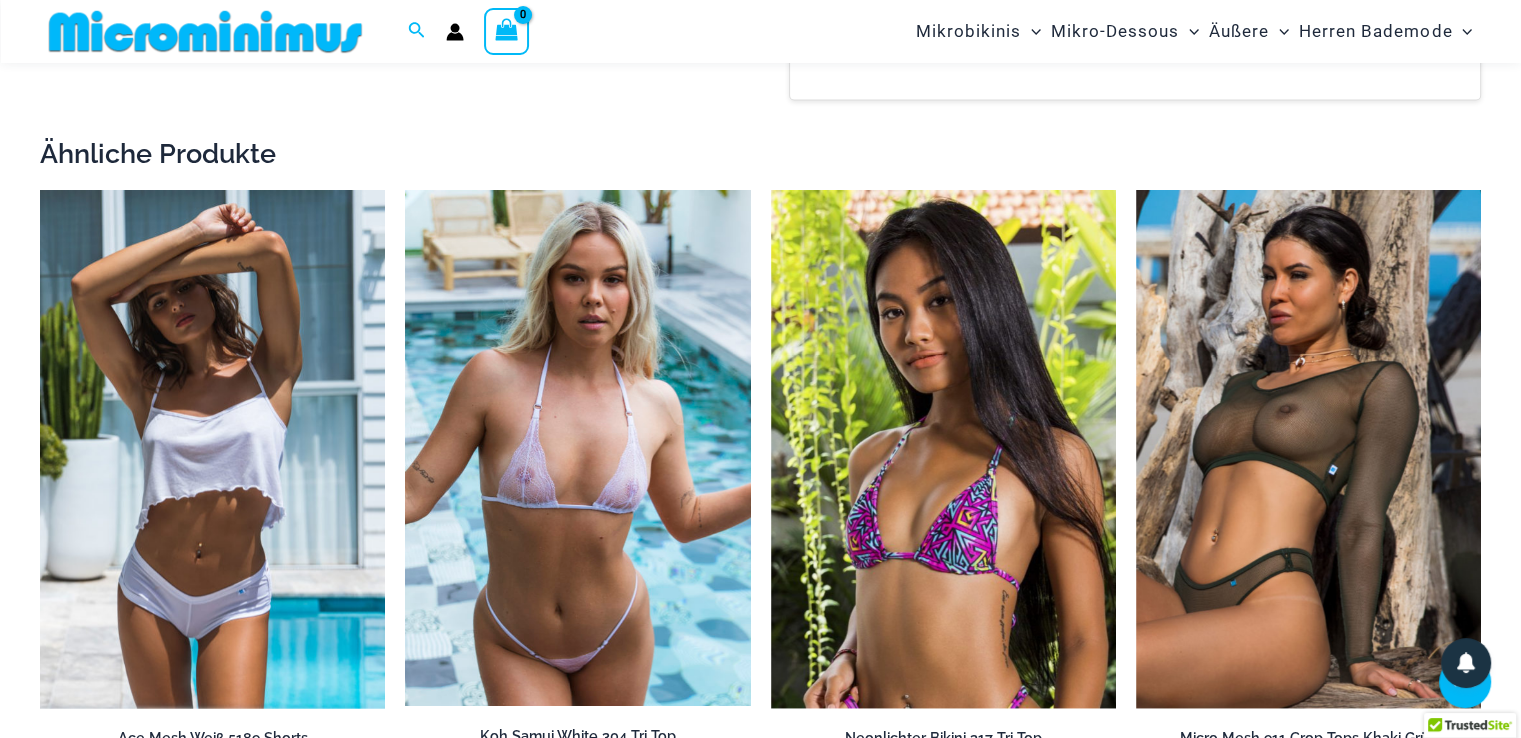 scroll, scrollTop: 3037, scrollLeft: 0, axis: vertical 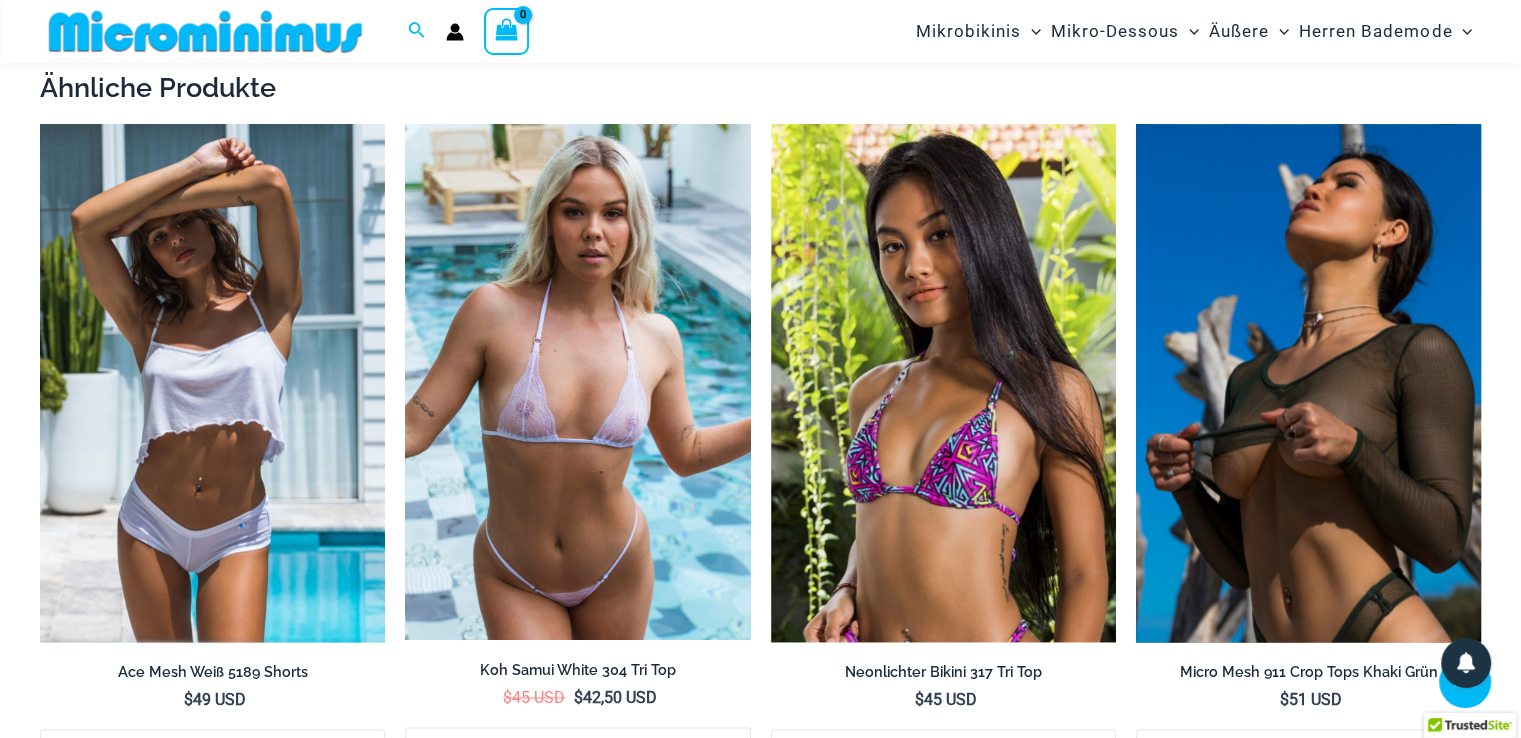 click at bounding box center [1308, 383] 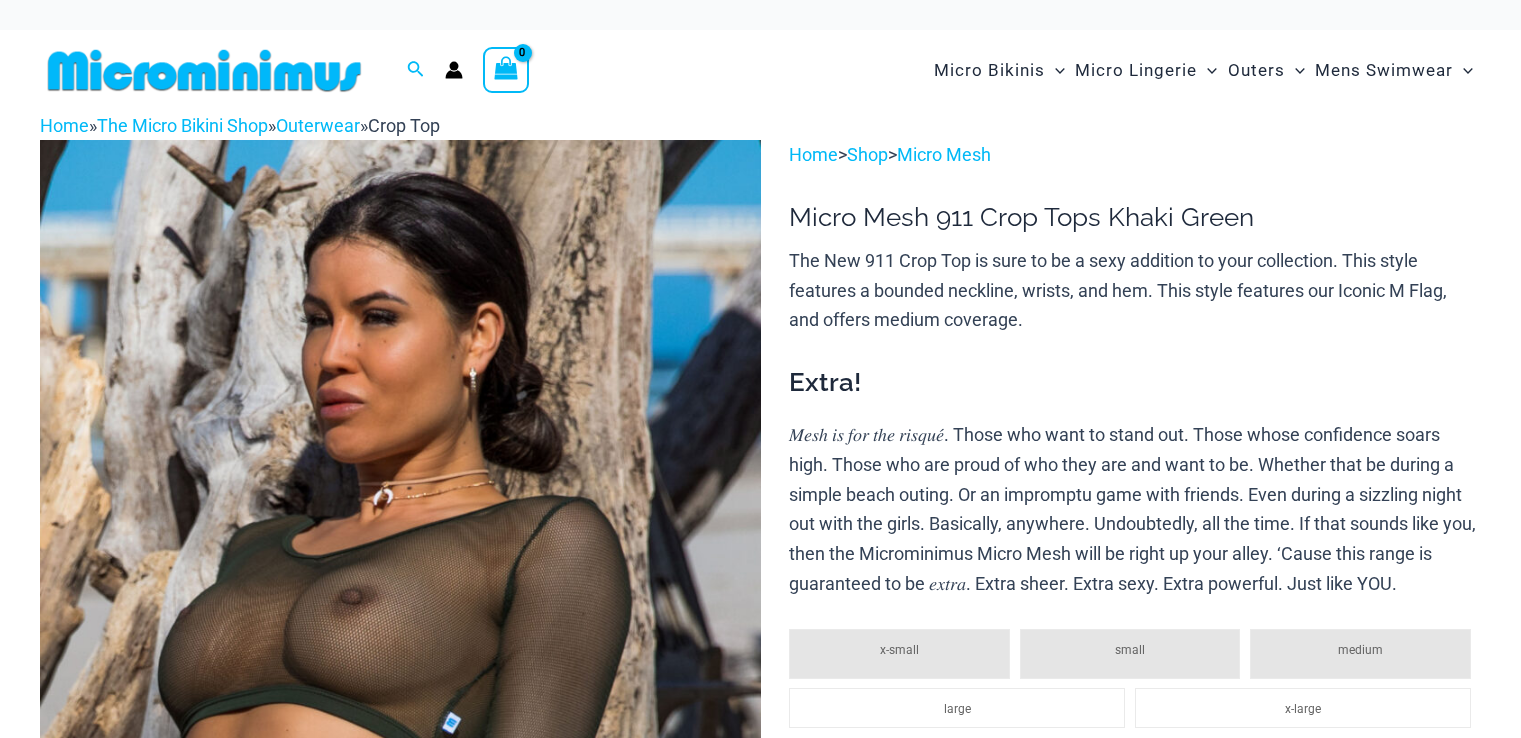 scroll, scrollTop: 128, scrollLeft: 0, axis: vertical 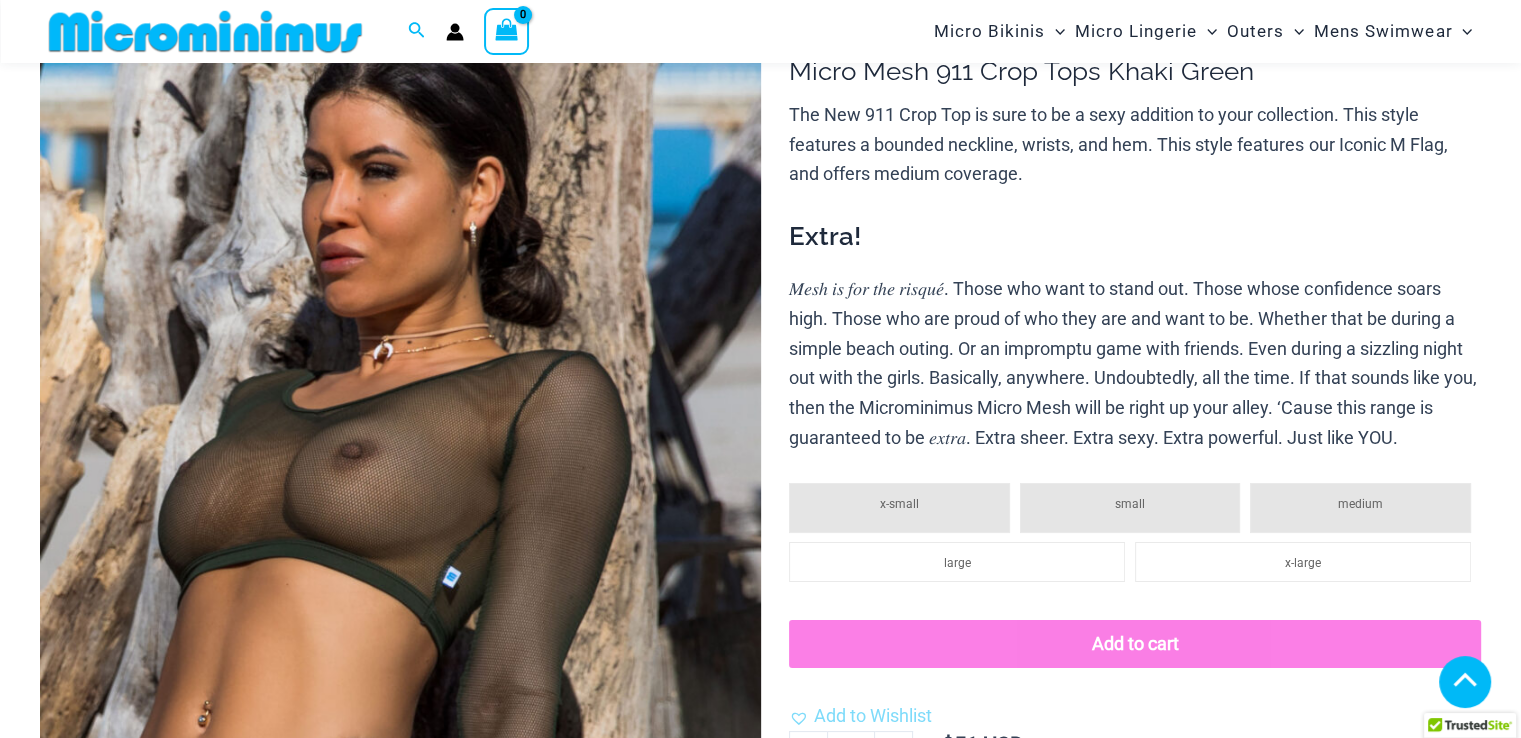 click at bounding box center [400, 1625] 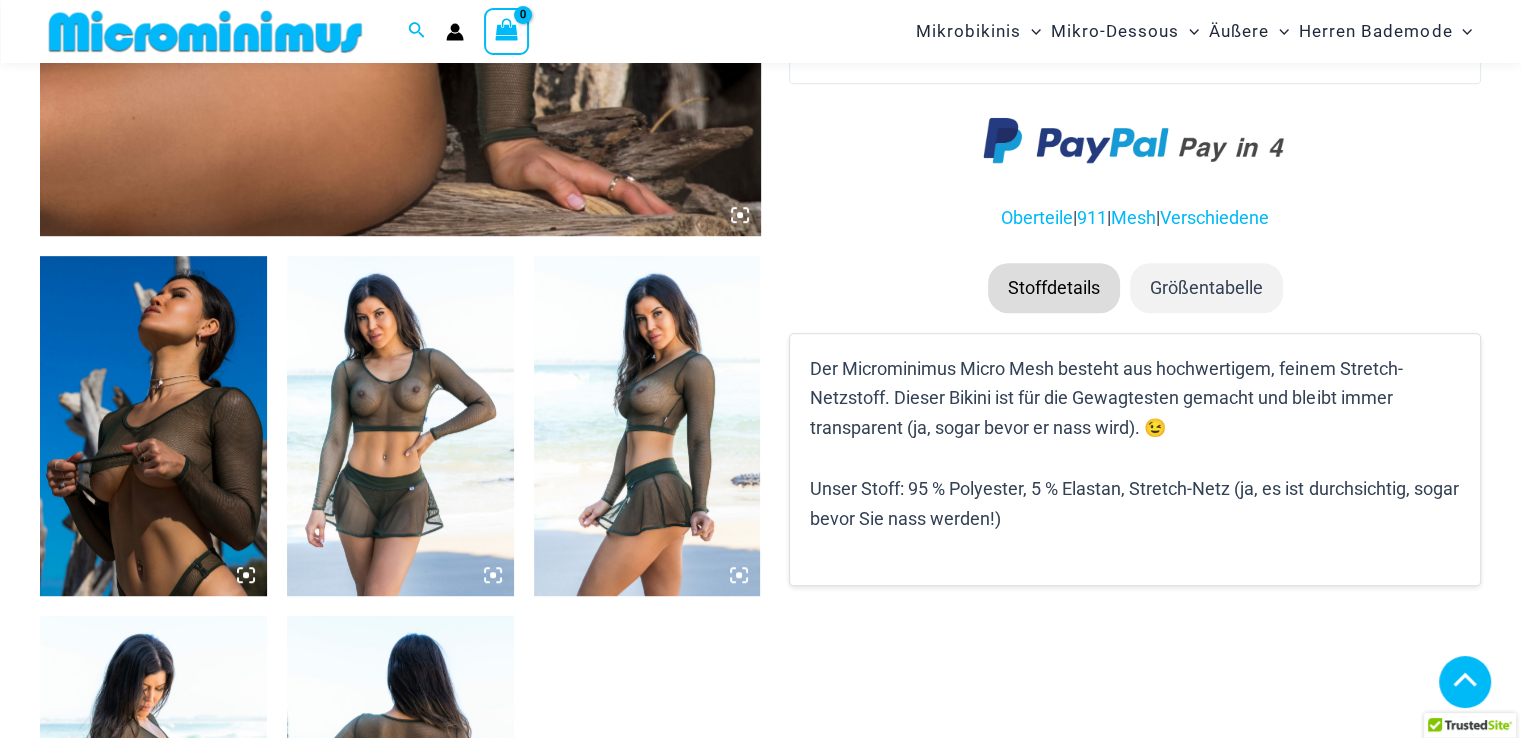 click at bounding box center [400, 786] 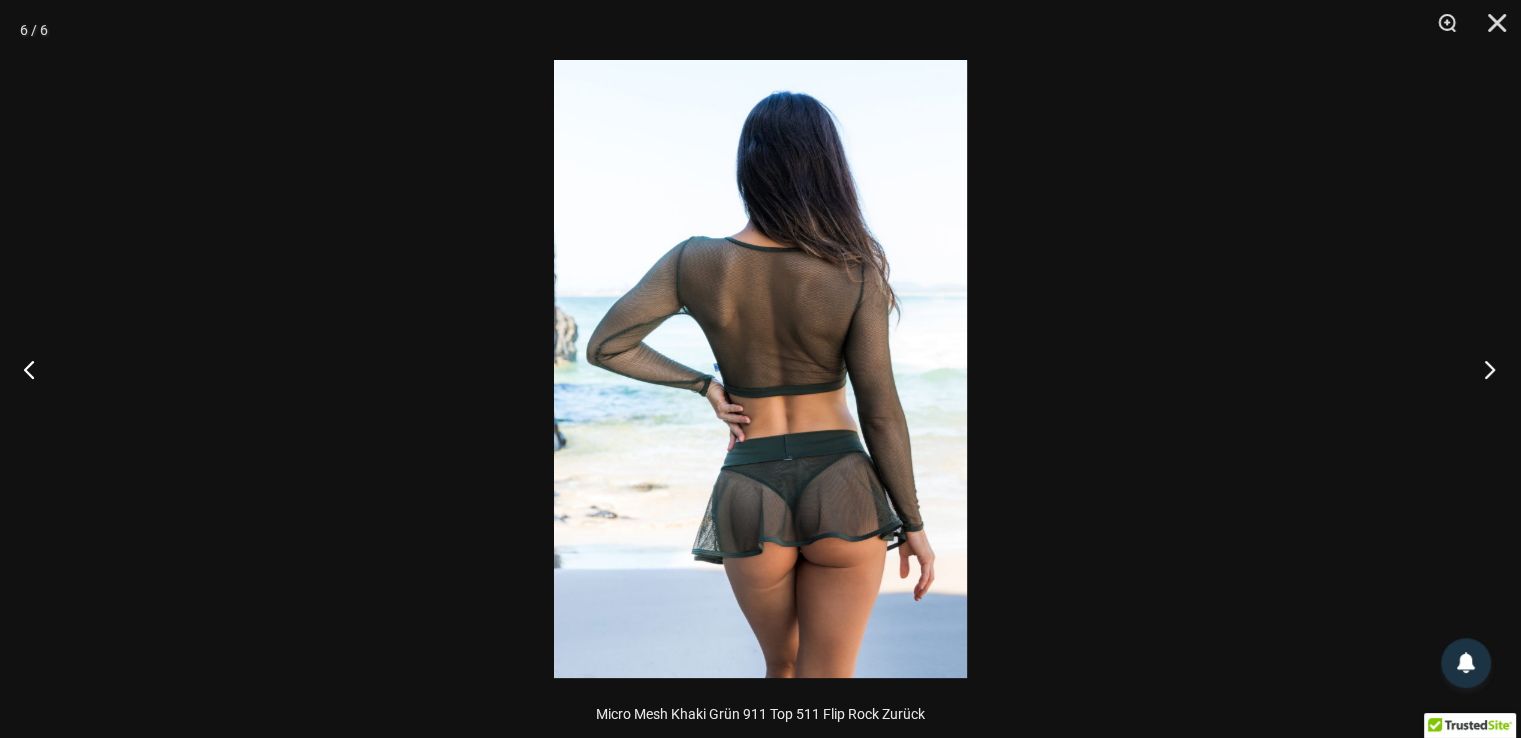 click at bounding box center [1483, 369] 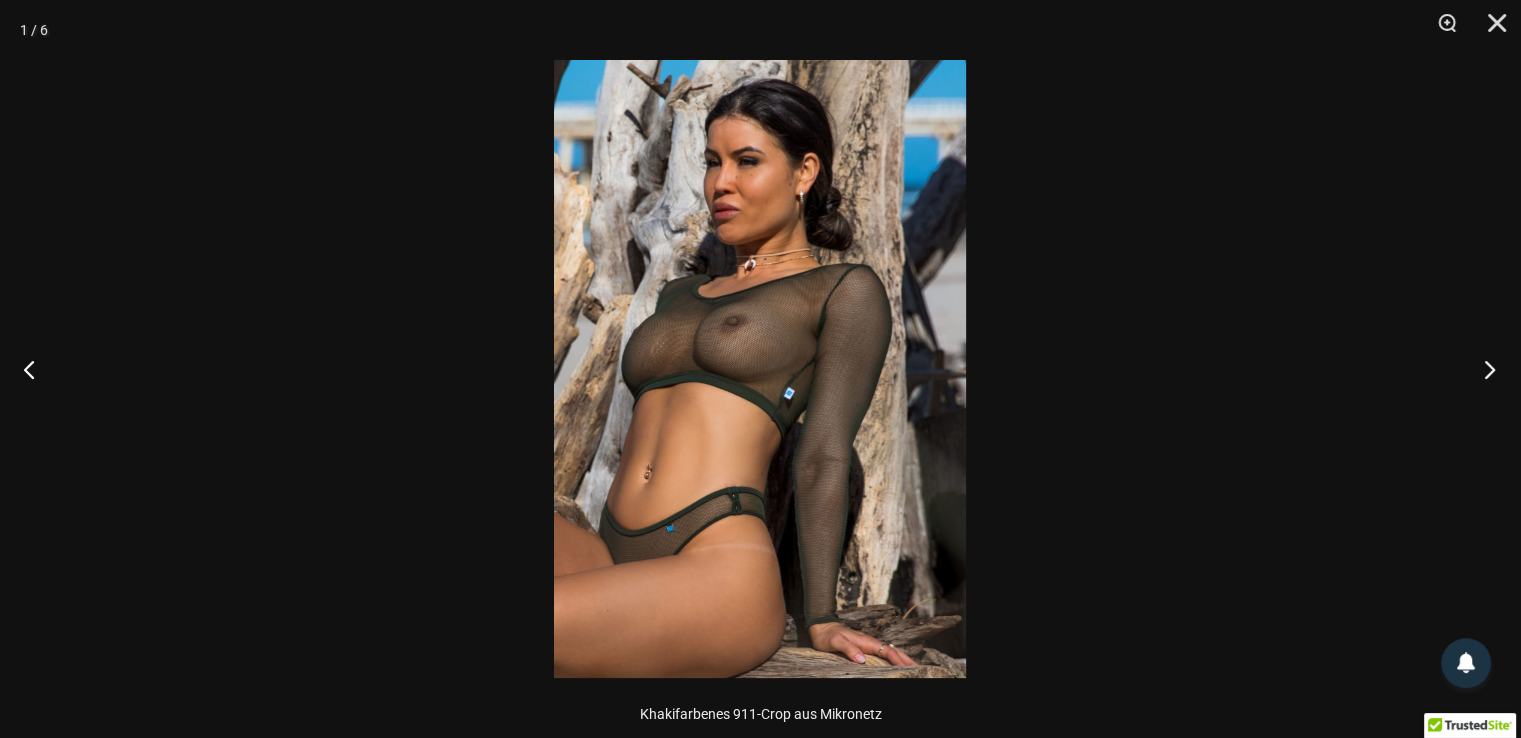 click at bounding box center (1483, 369) 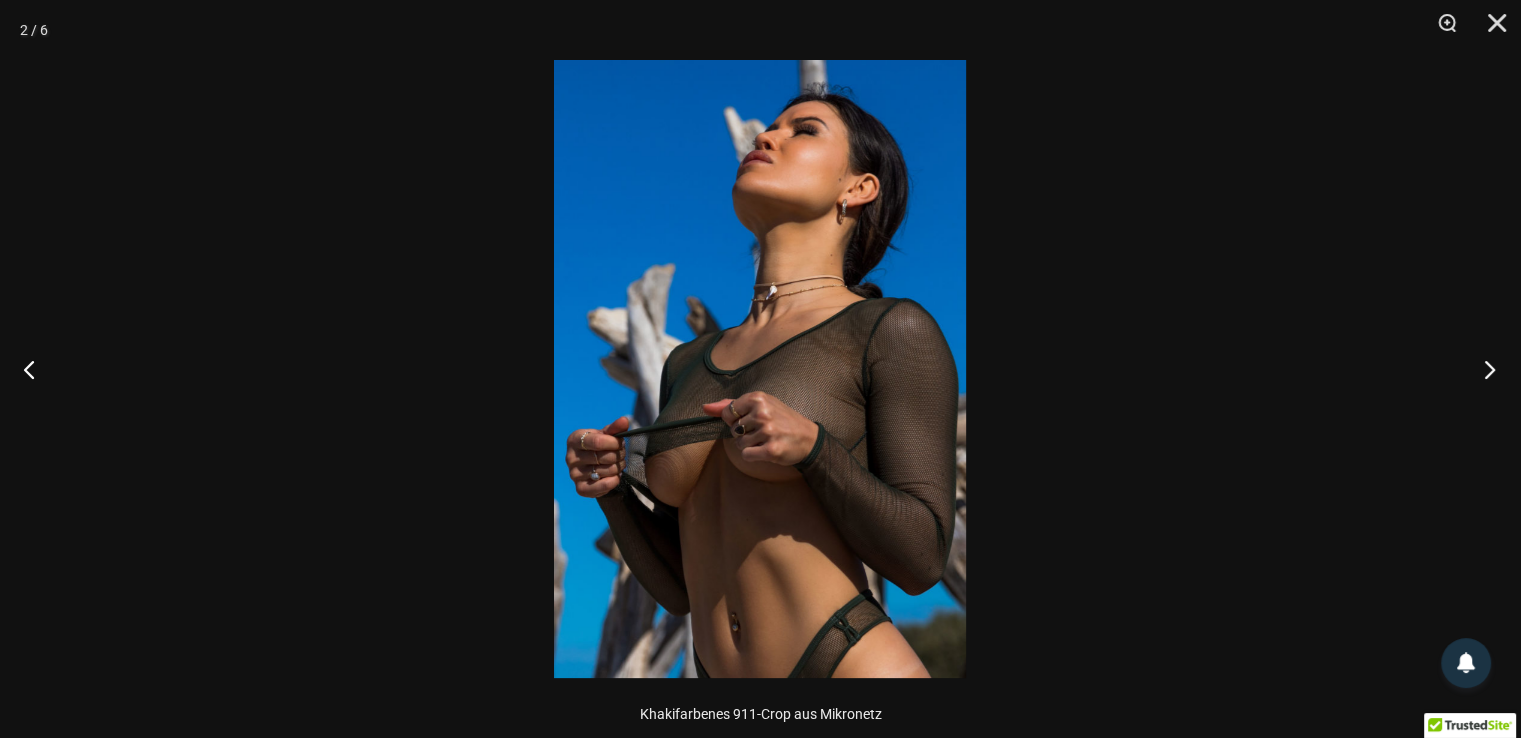 click at bounding box center (1483, 369) 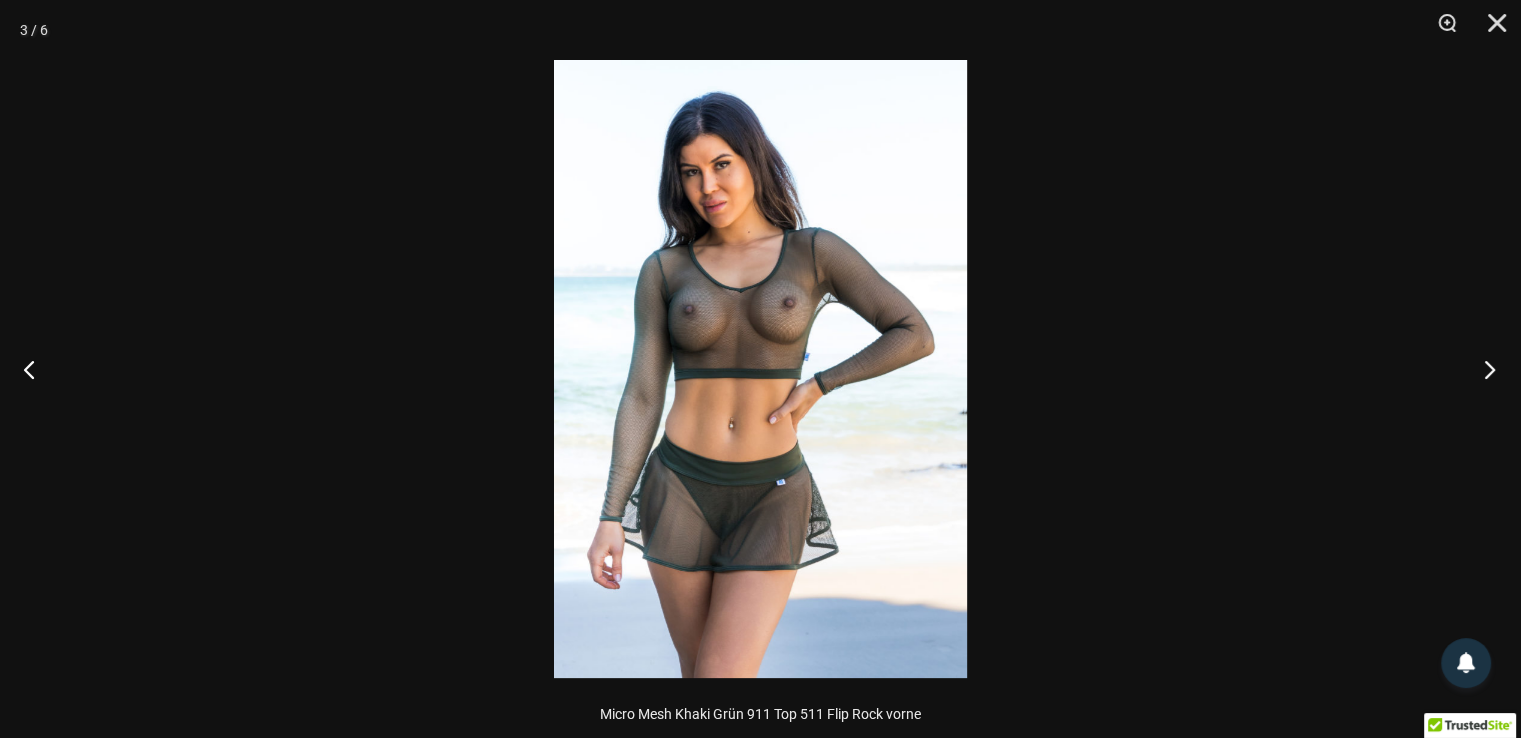 click at bounding box center [1483, 369] 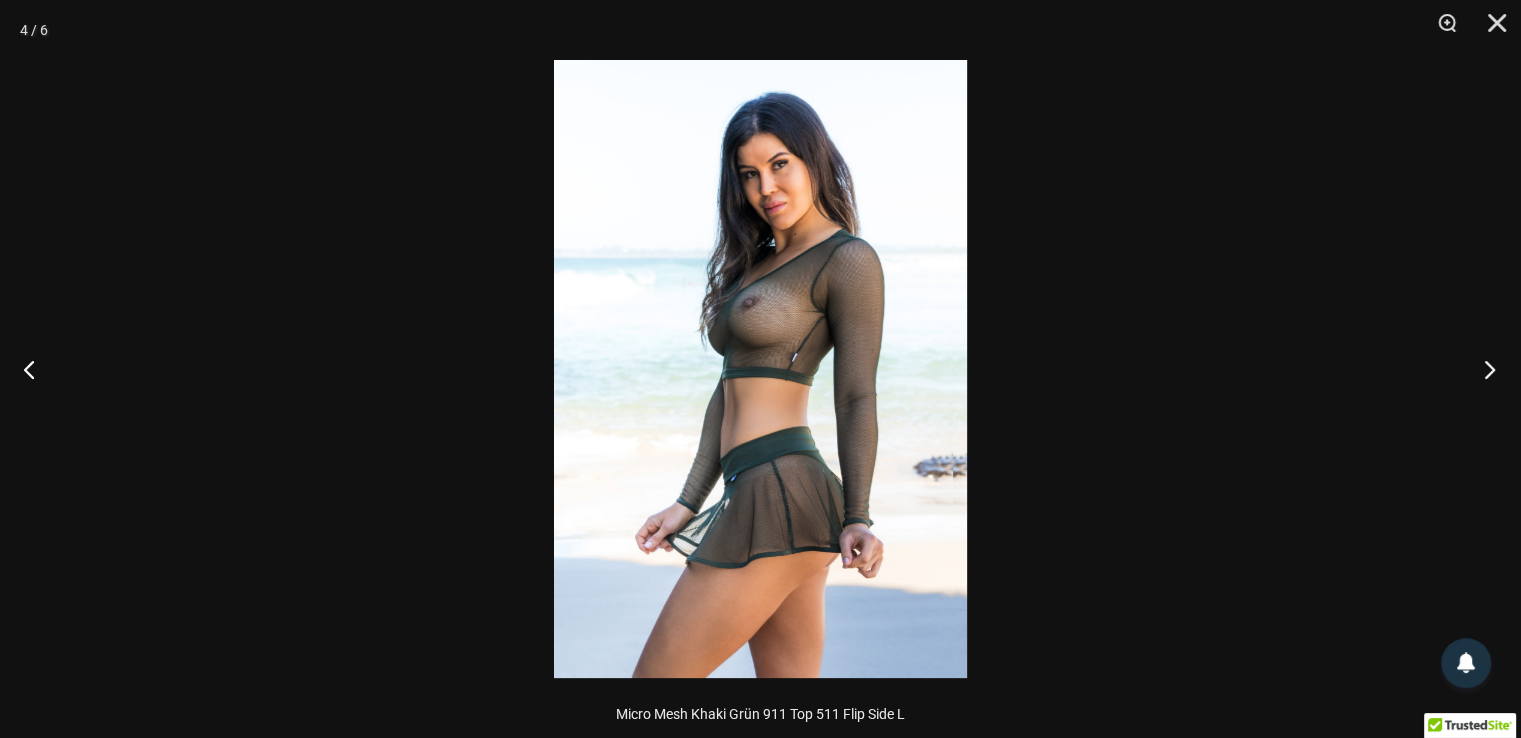 click at bounding box center (1483, 369) 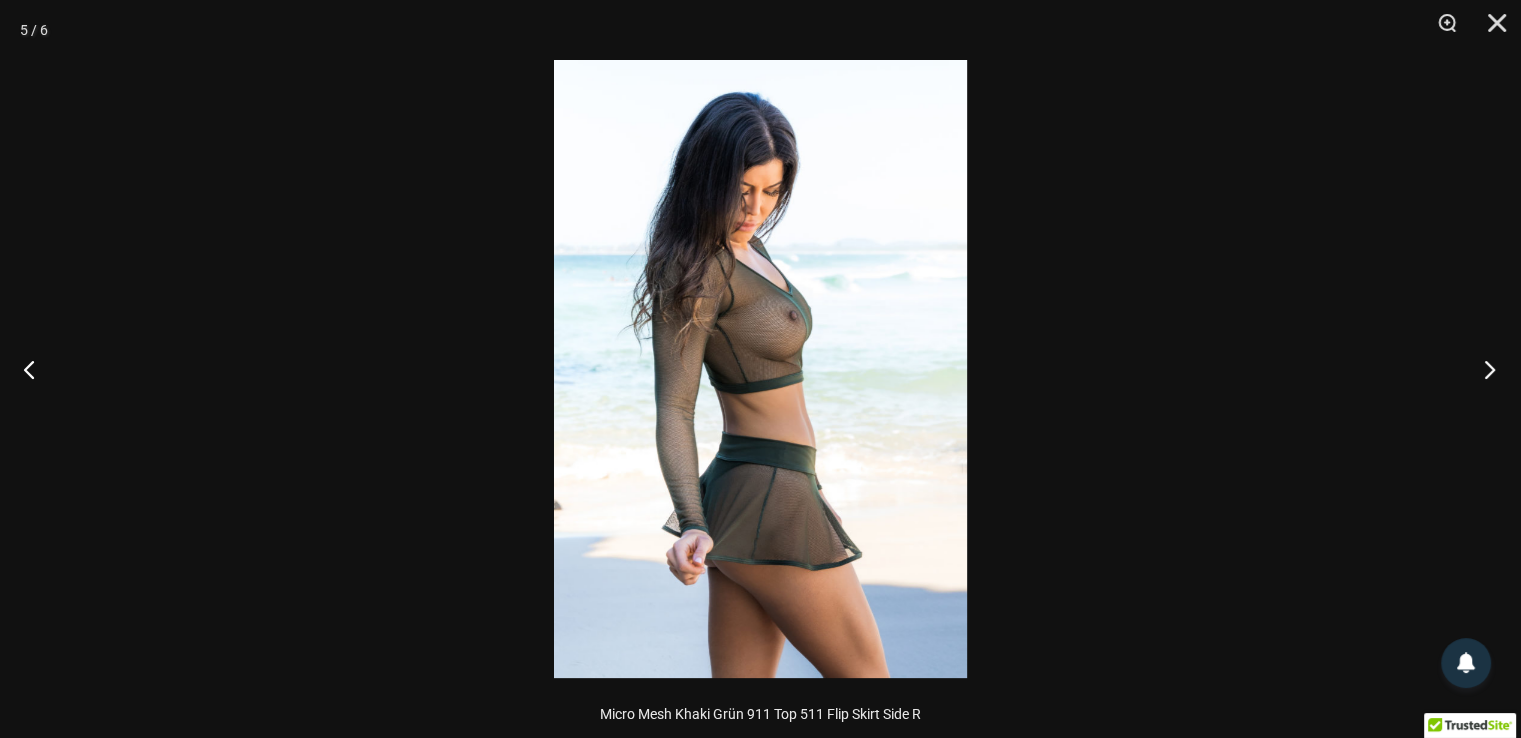 click at bounding box center (1483, 369) 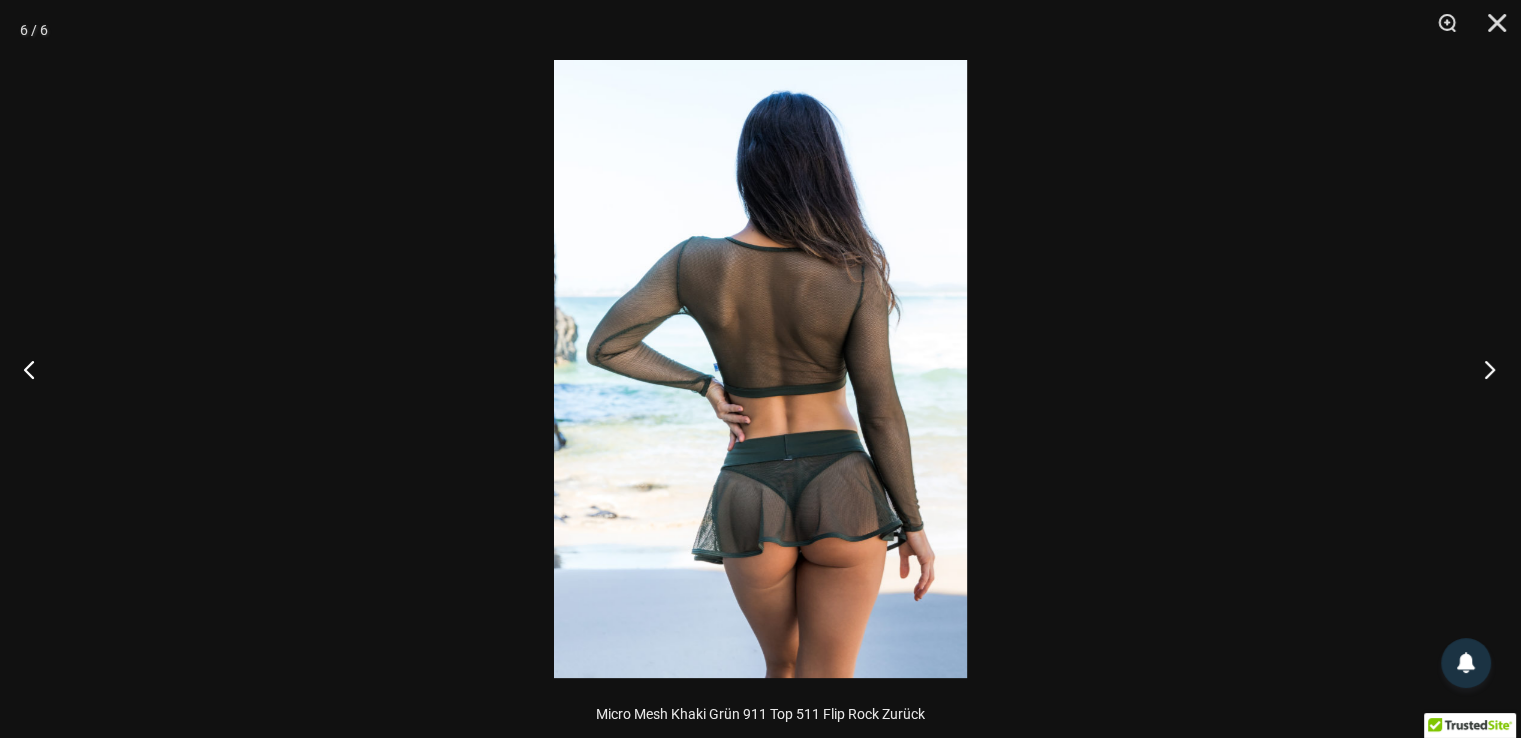 click at bounding box center [1483, 369] 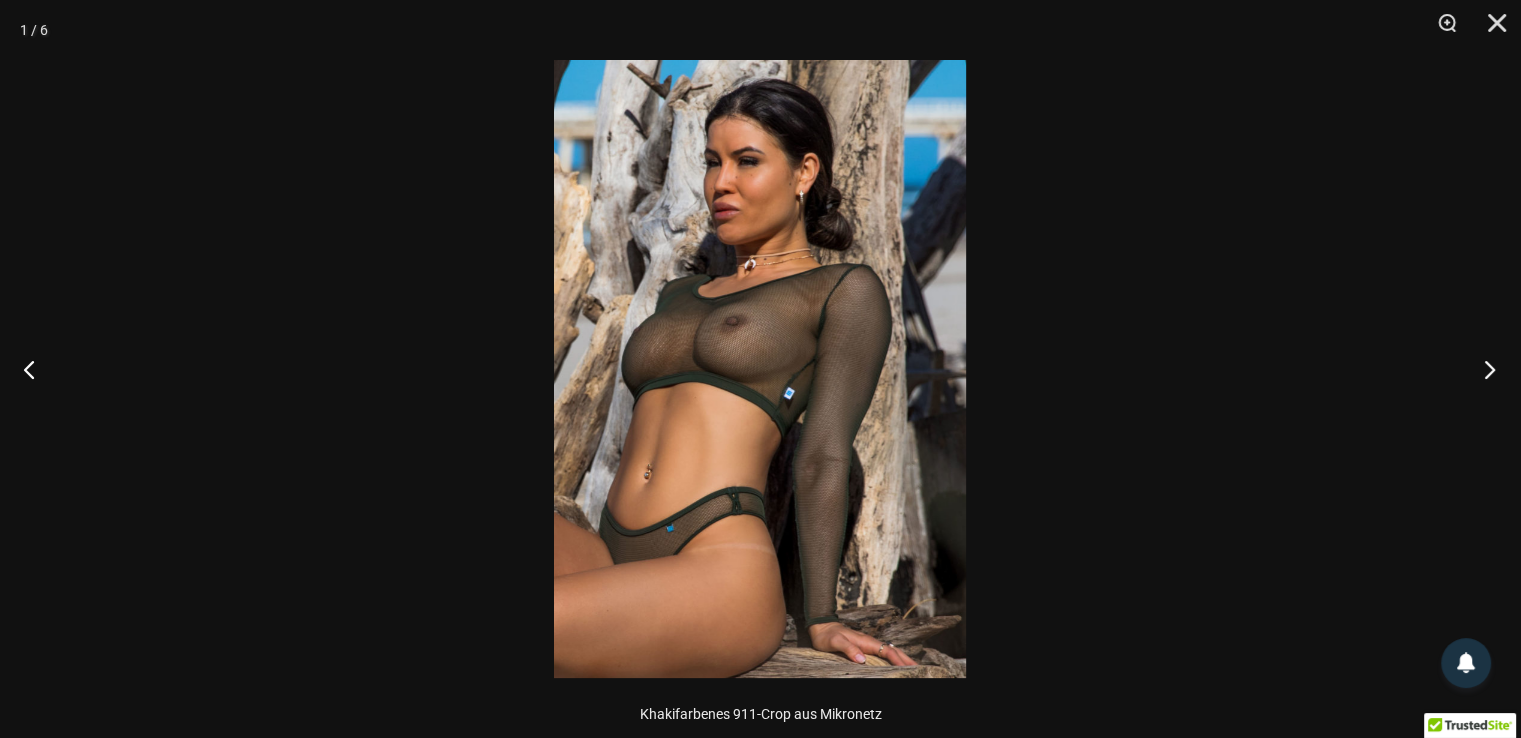 click at bounding box center [1483, 369] 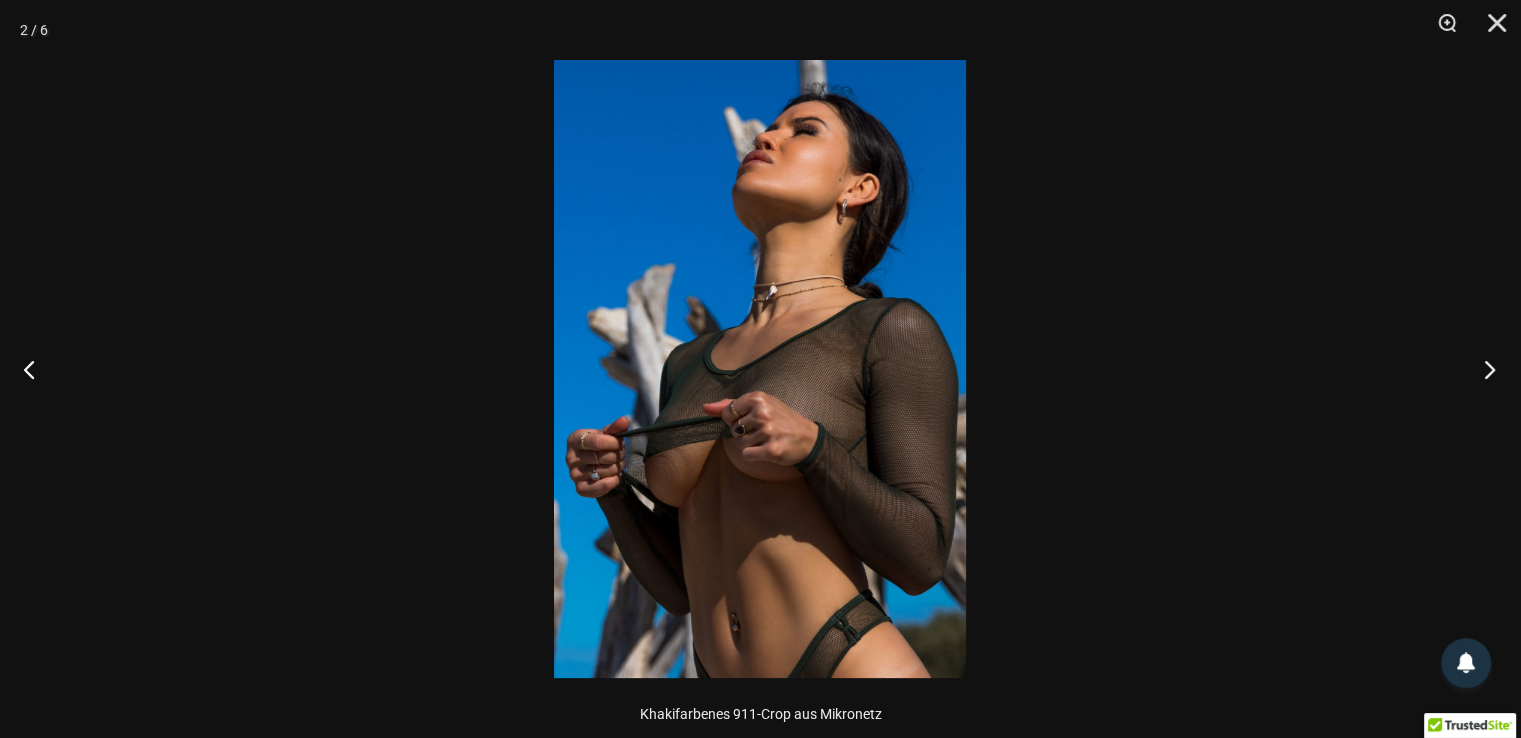 click at bounding box center [1483, 369] 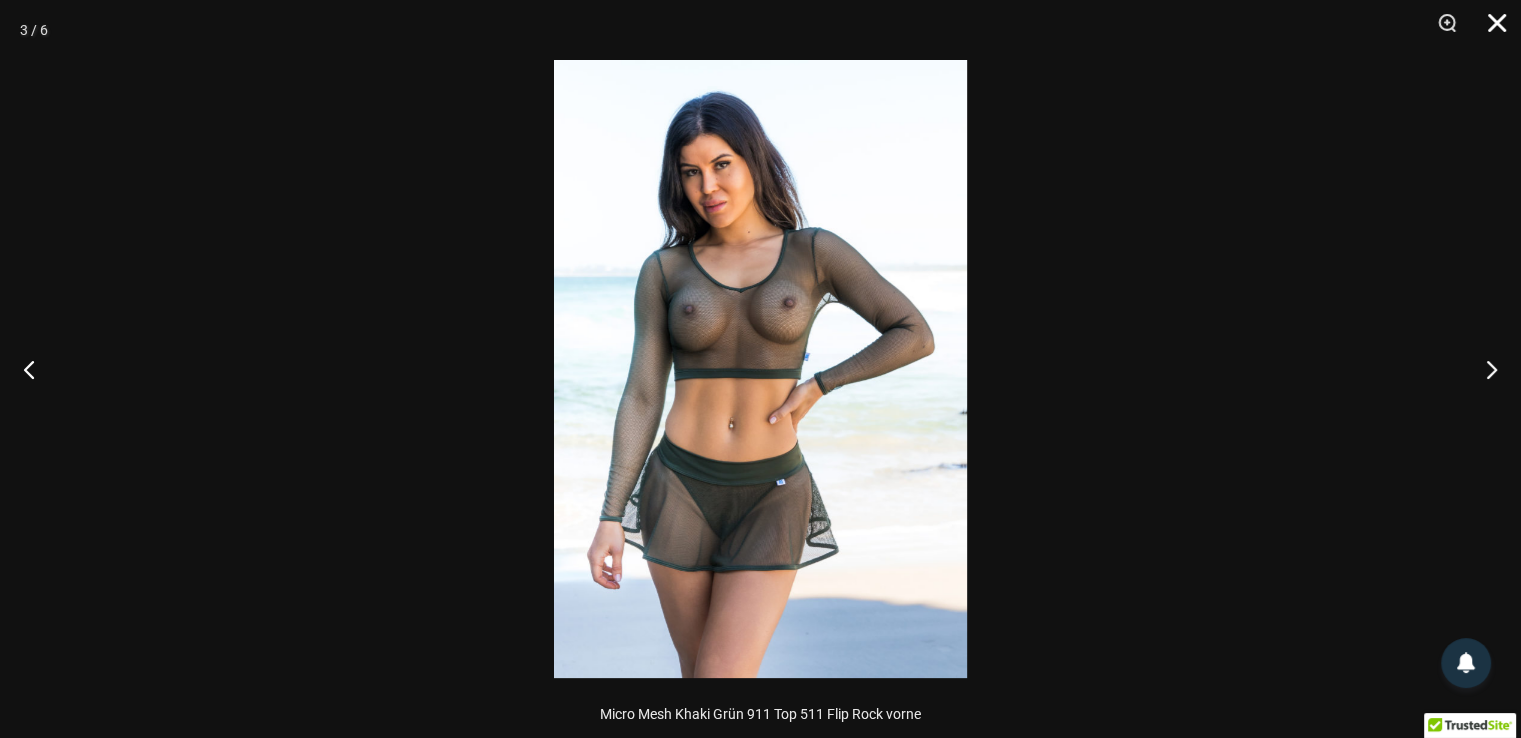 click at bounding box center (1490, 30) 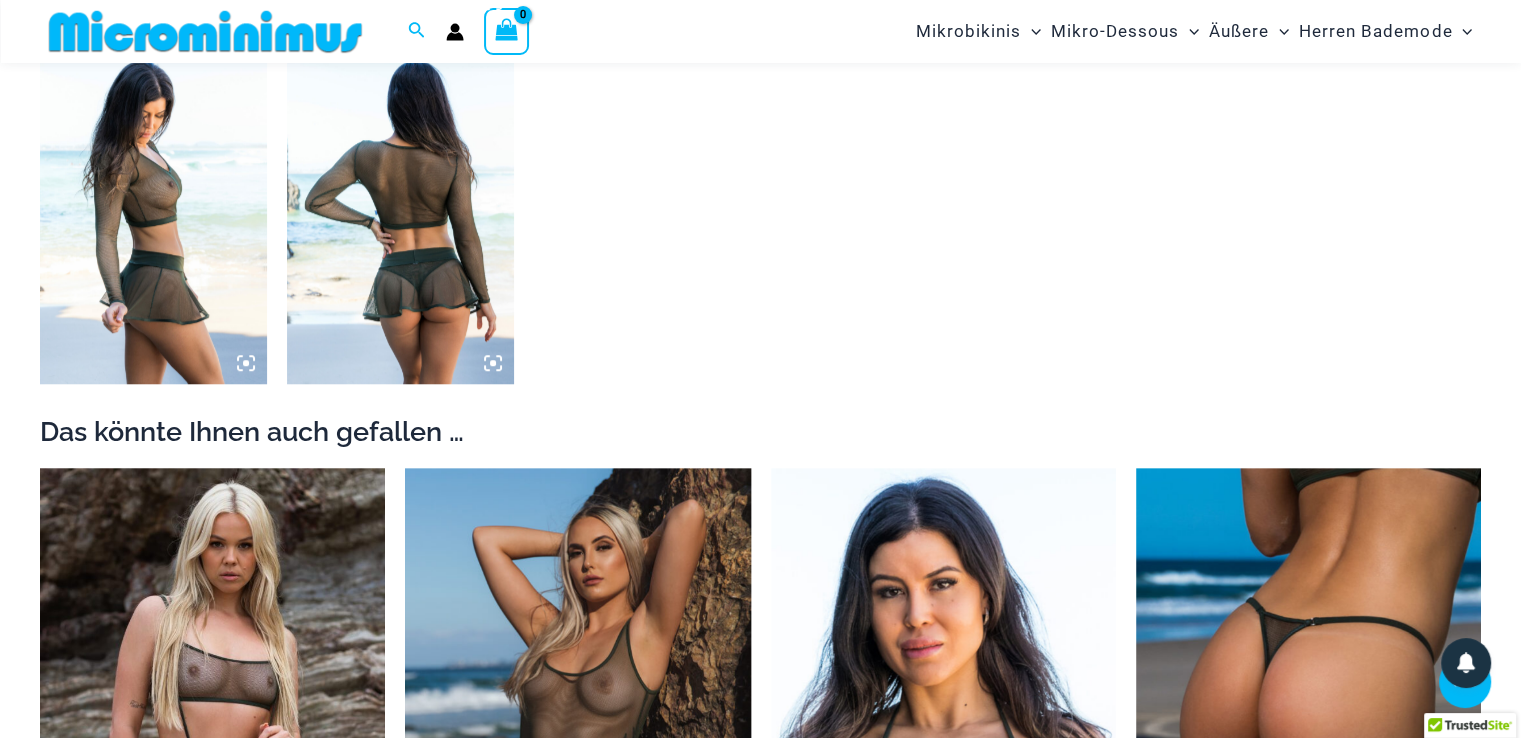 scroll, scrollTop: 1700, scrollLeft: 0, axis: vertical 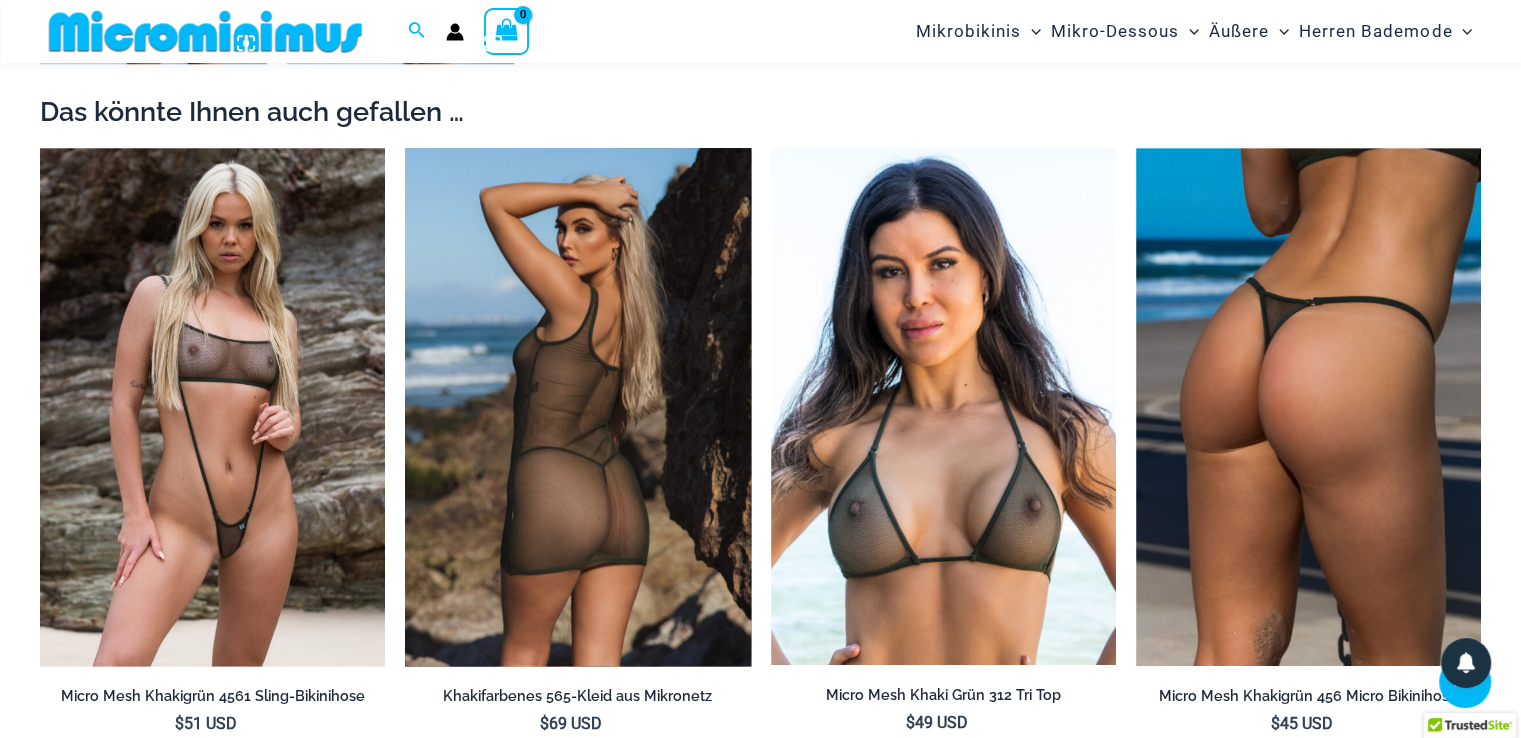 click at bounding box center [577, 407] 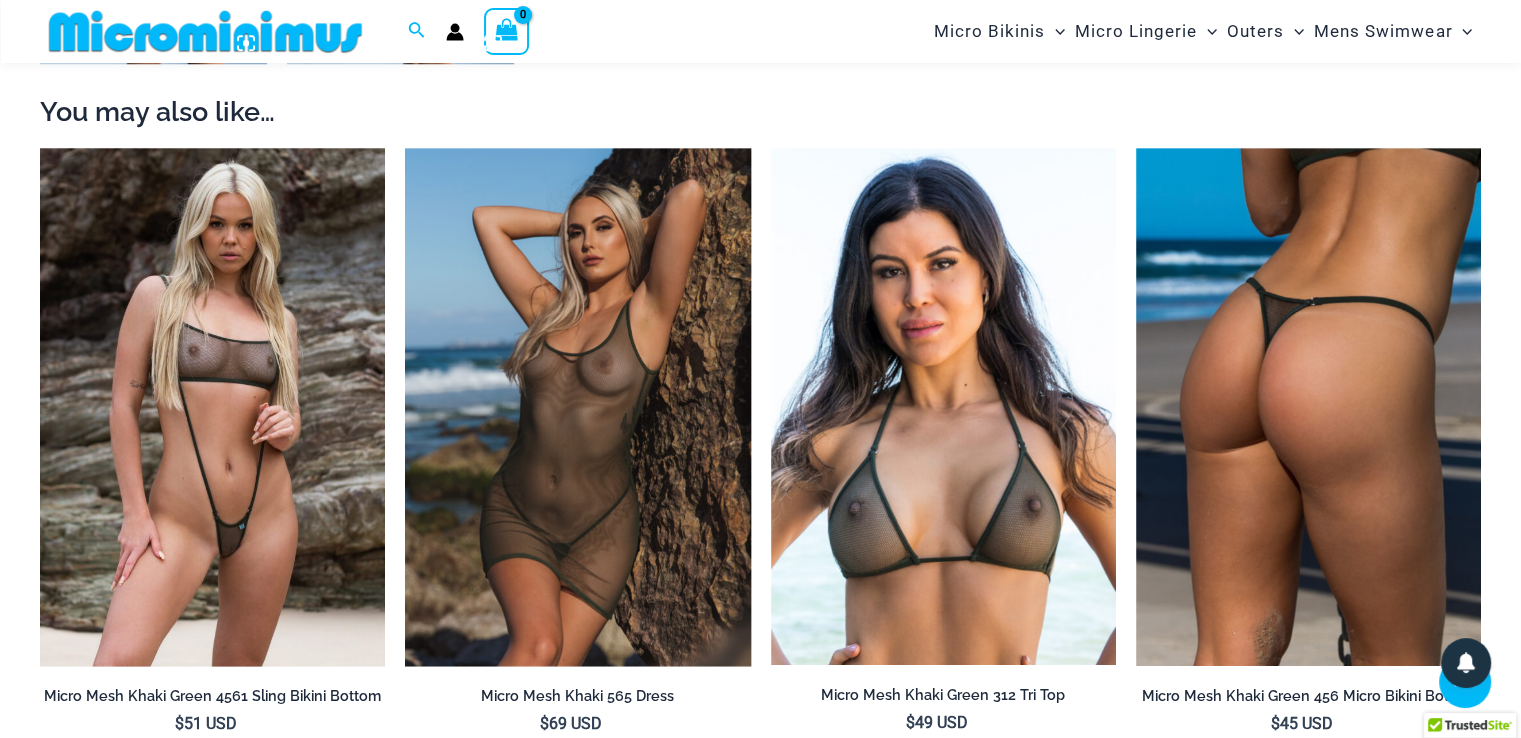 scroll, scrollTop: 1844, scrollLeft: 0, axis: vertical 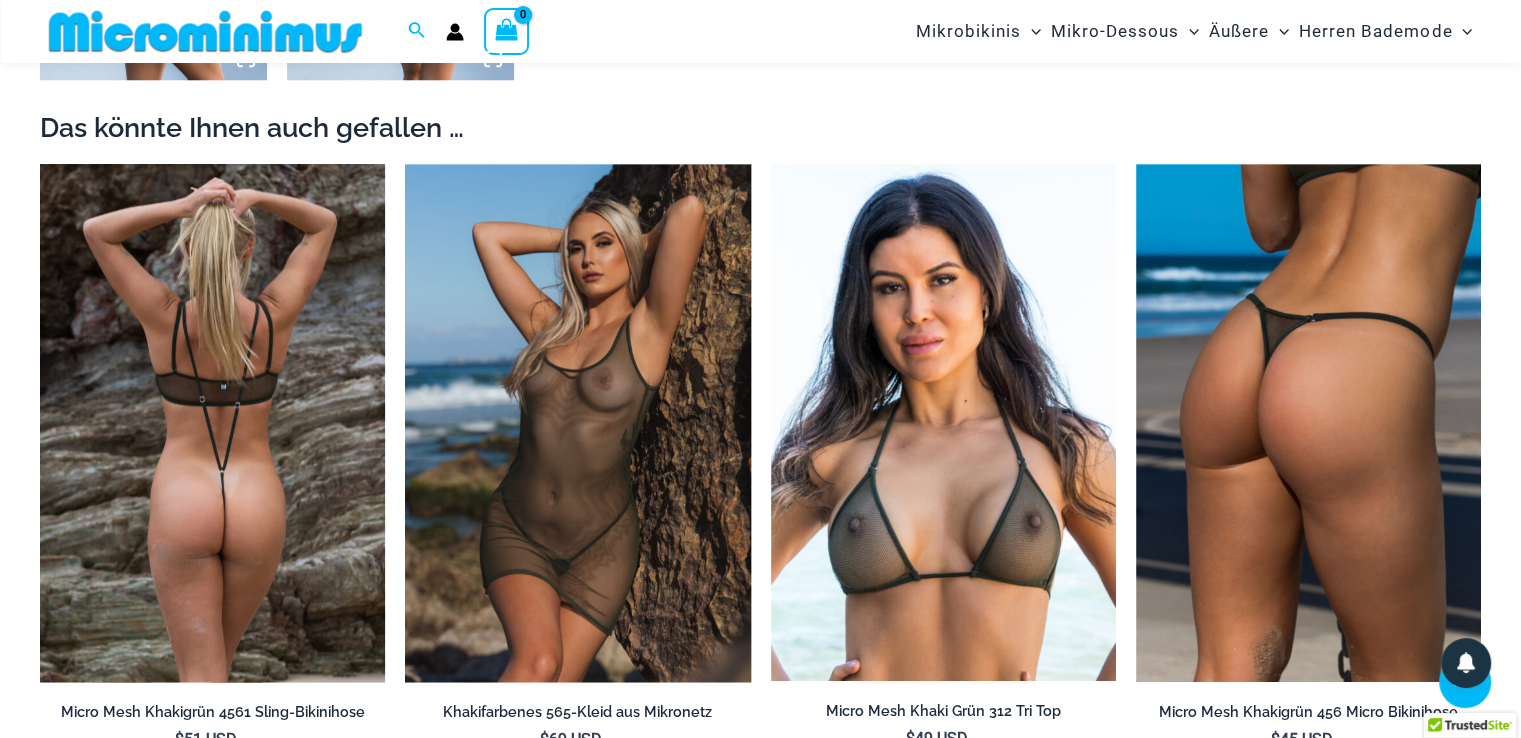 click at bounding box center [212, 423] 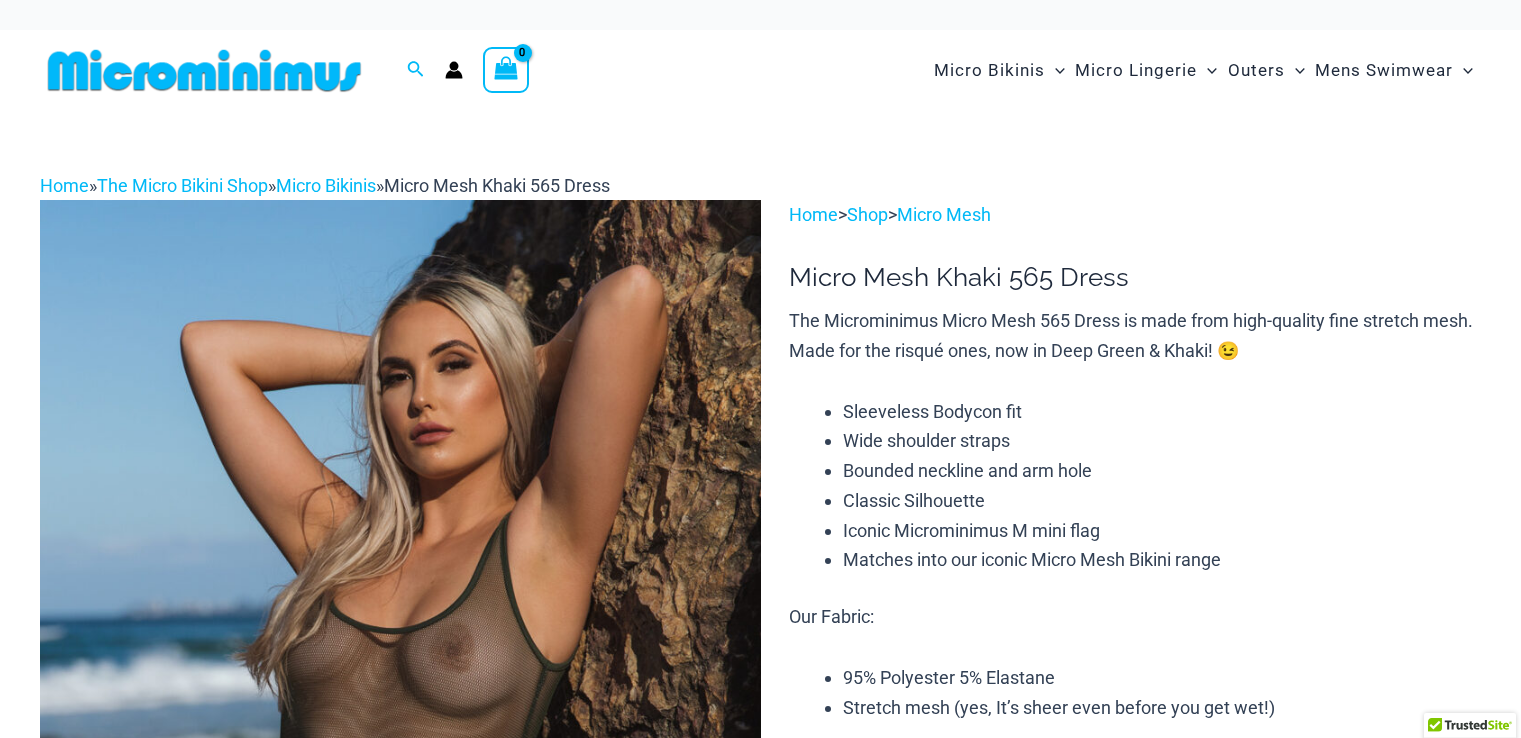 scroll, scrollTop: 0, scrollLeft: 0, axis: both 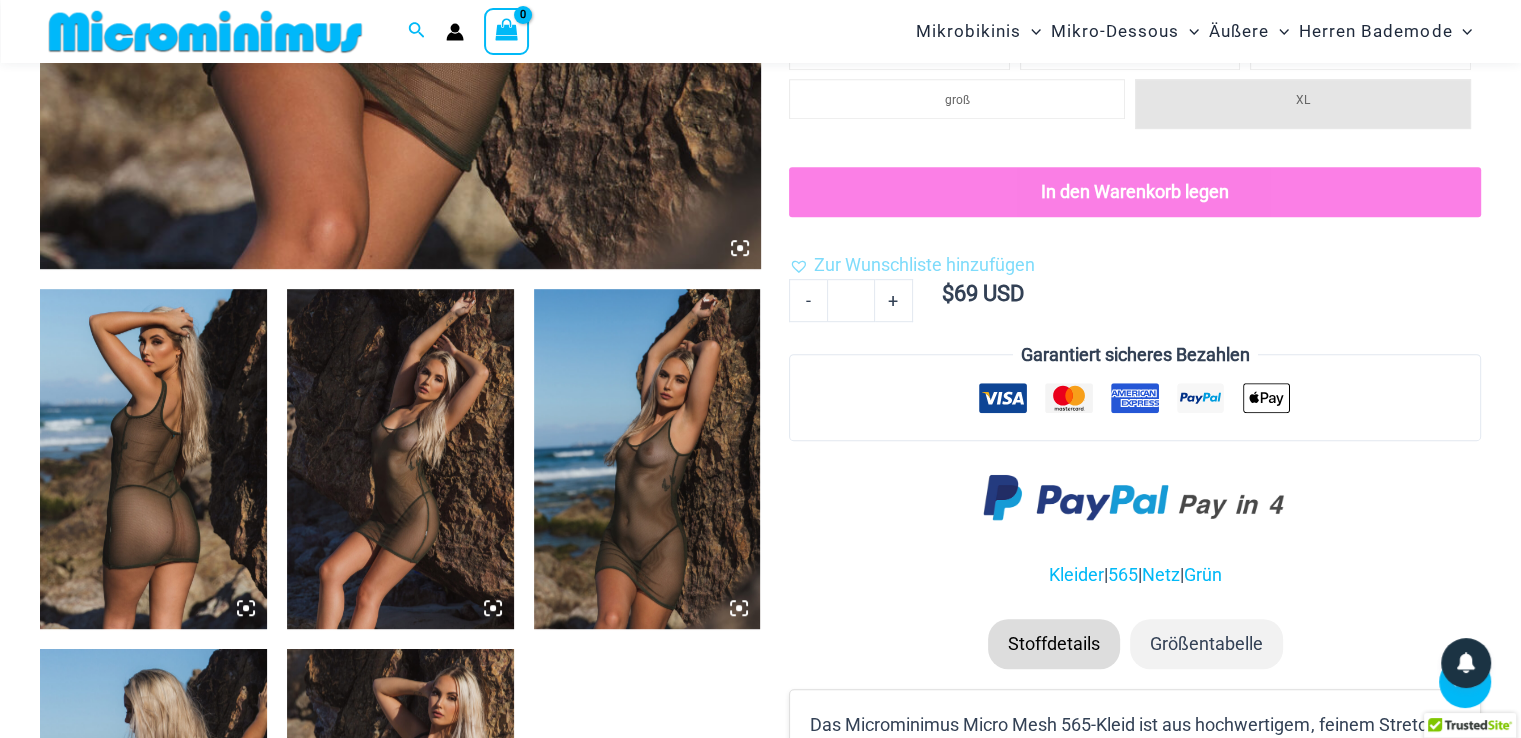 click at bounding box center [153, 459] 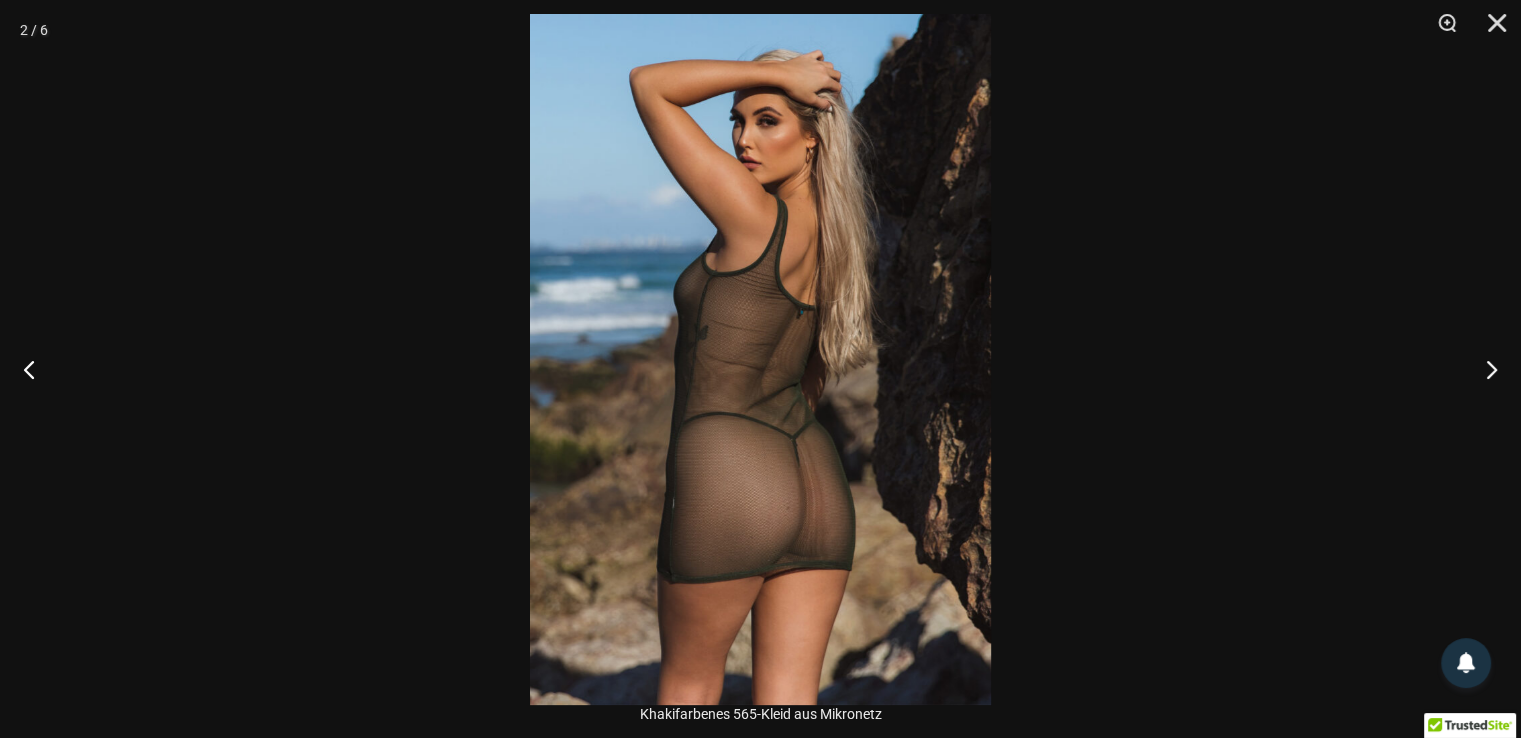 click at bounding box center [760, 359] 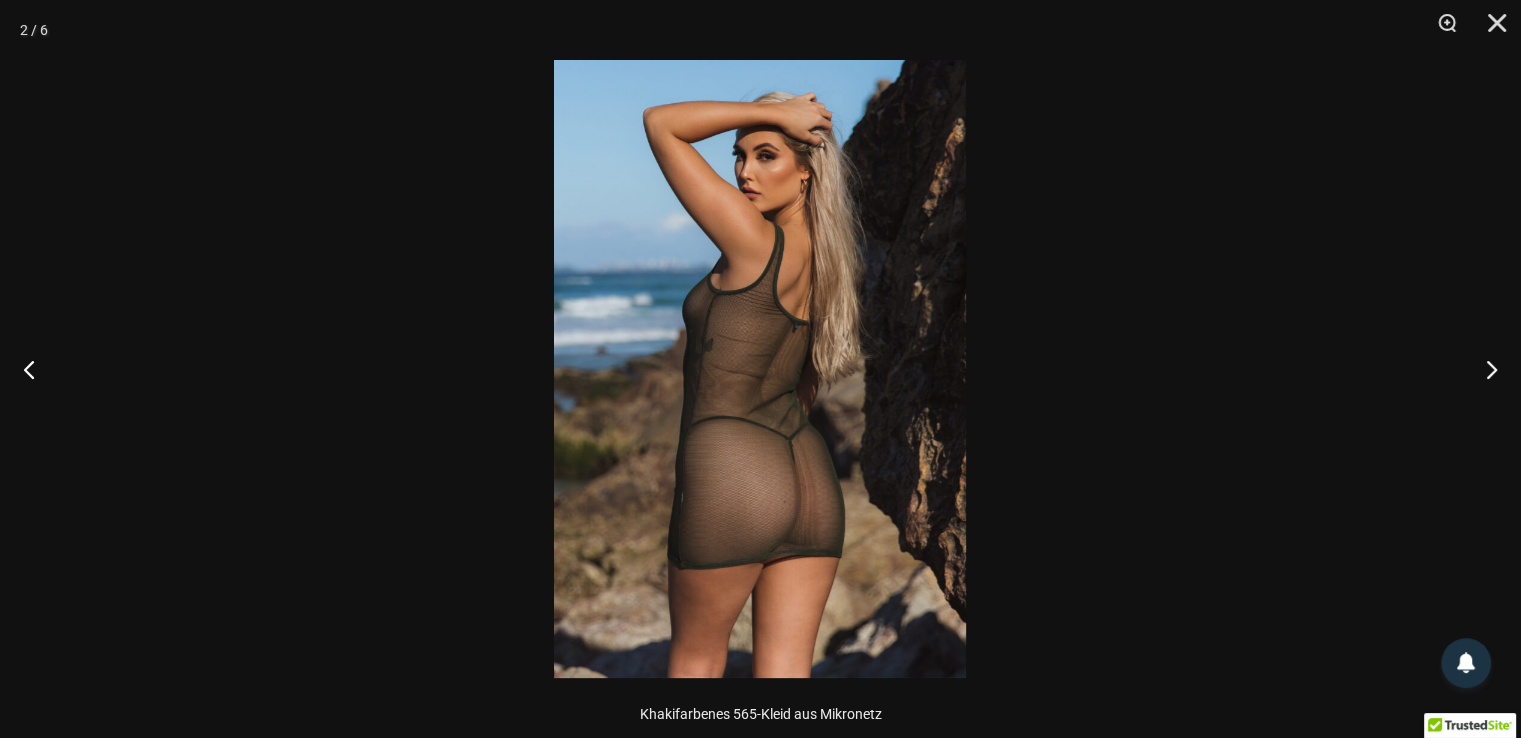 click at bounding box center (760, 369) 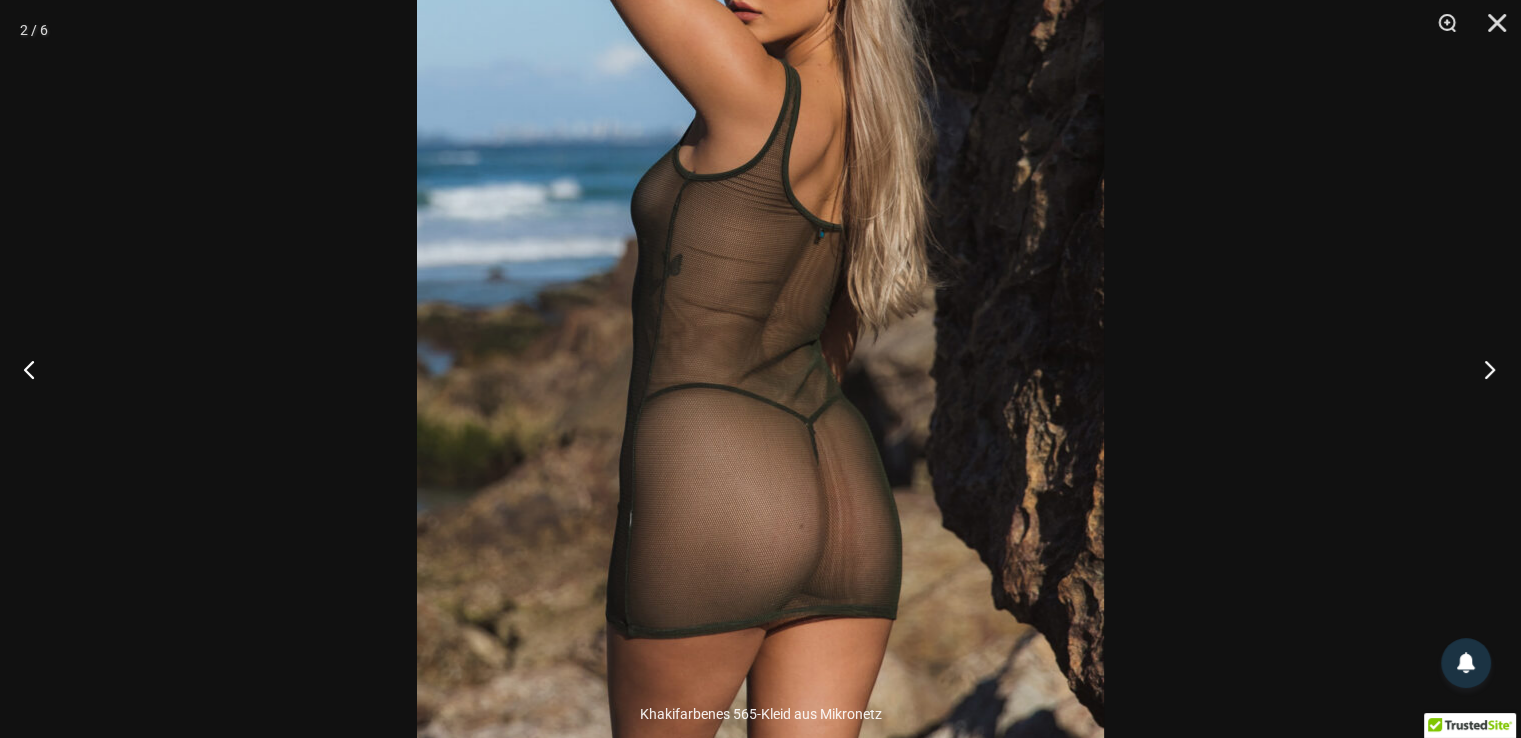 click at bounding box center [1483, 369] 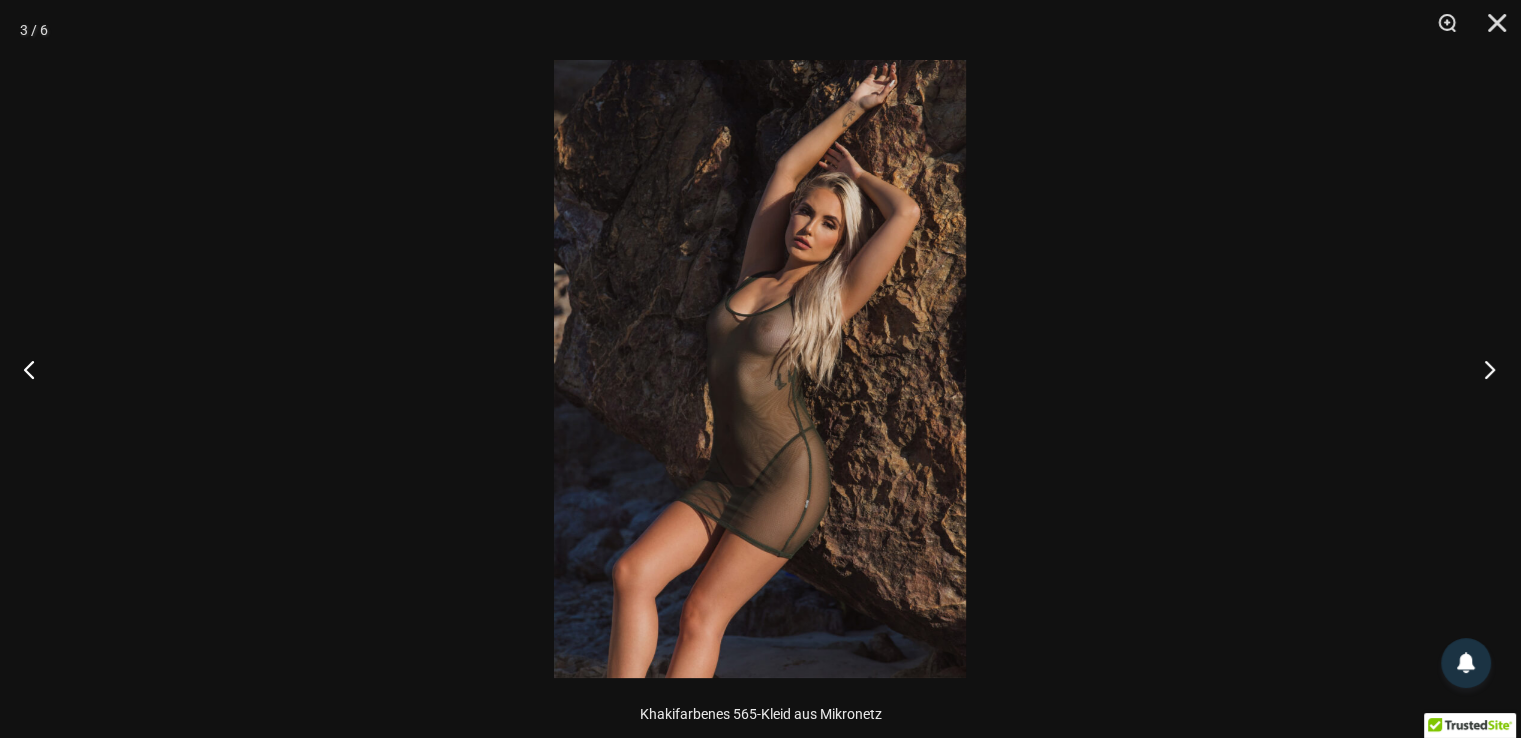 click at bounding box center (1483, 369) 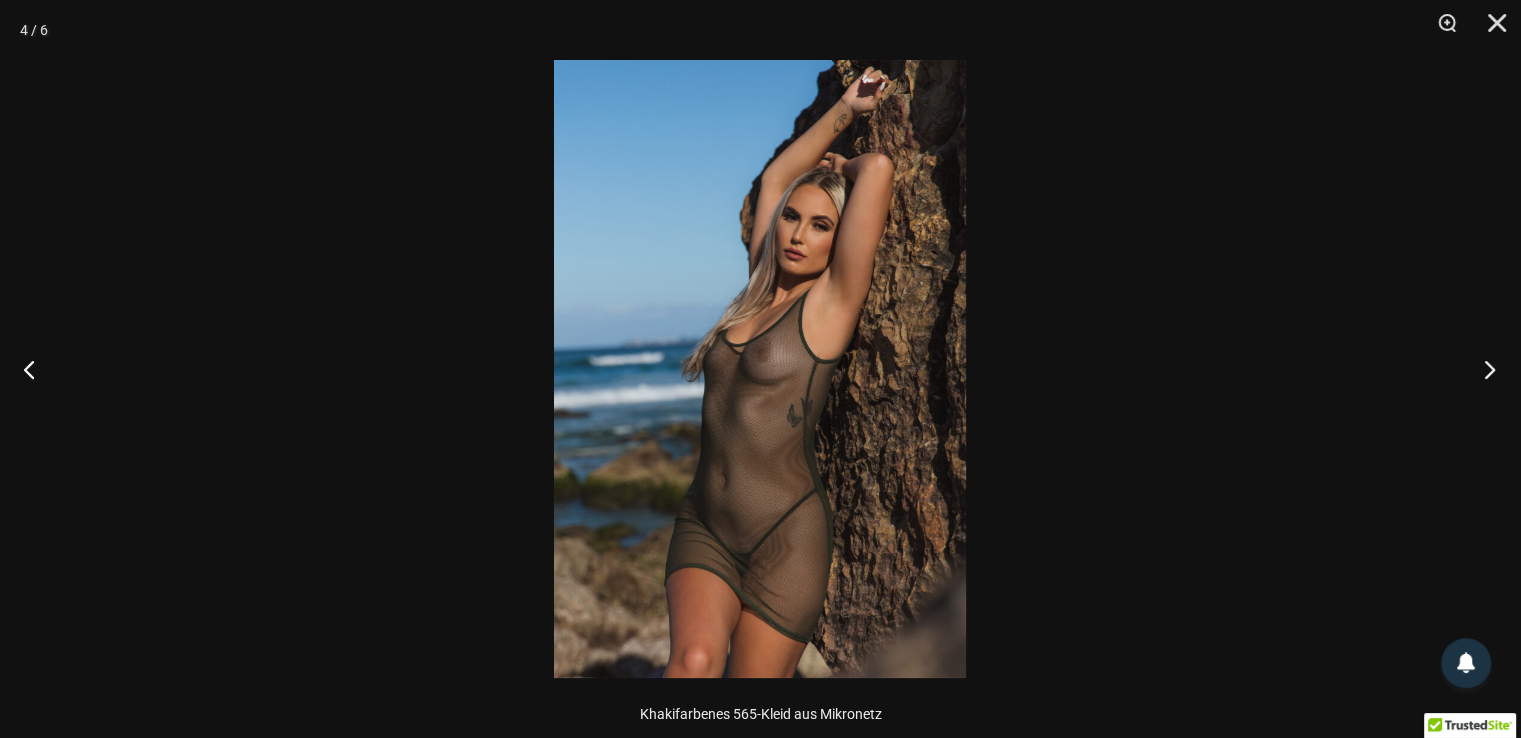 click at bounding box center [1483, 369] 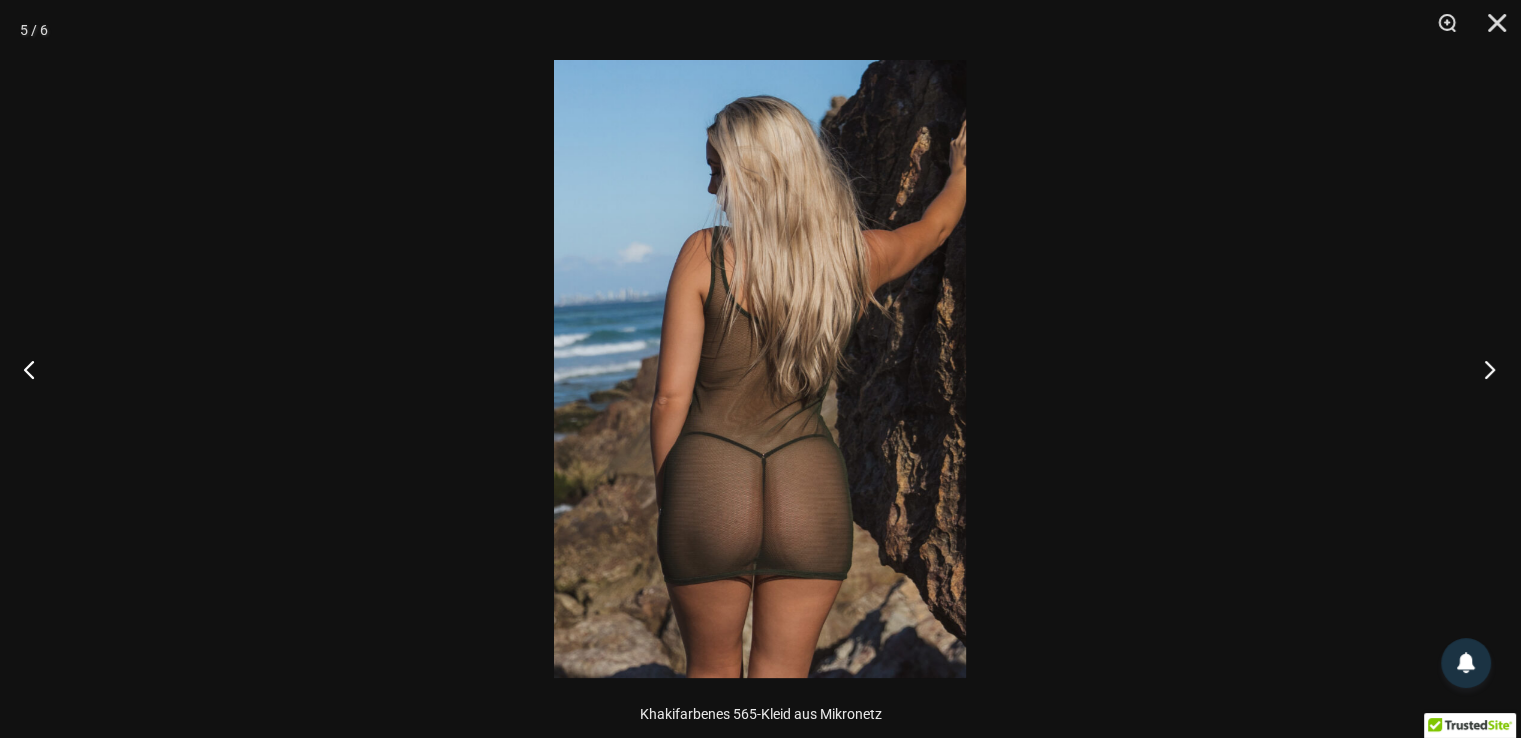 click at bounding box center [1483, 369] 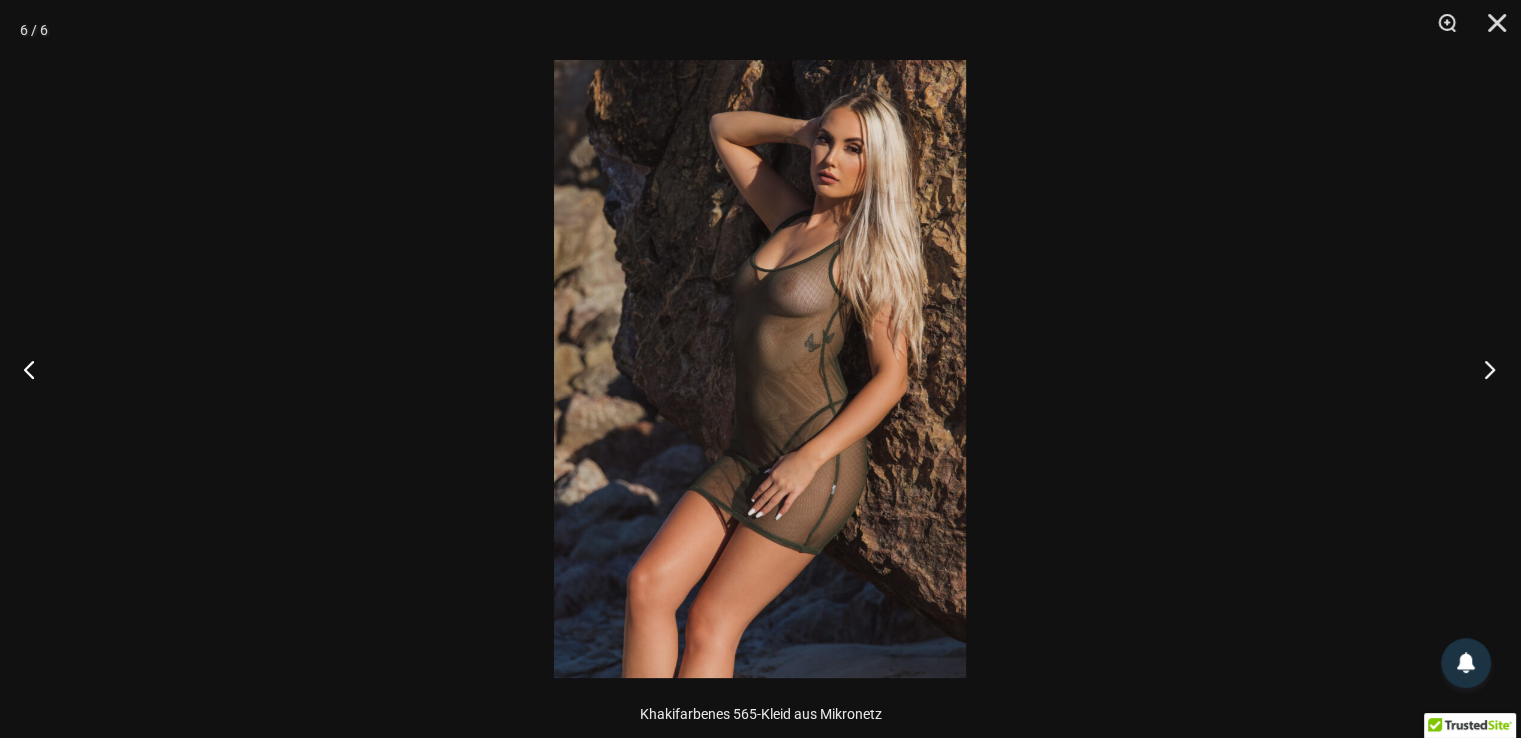 click at bounding box center [1483, 369] 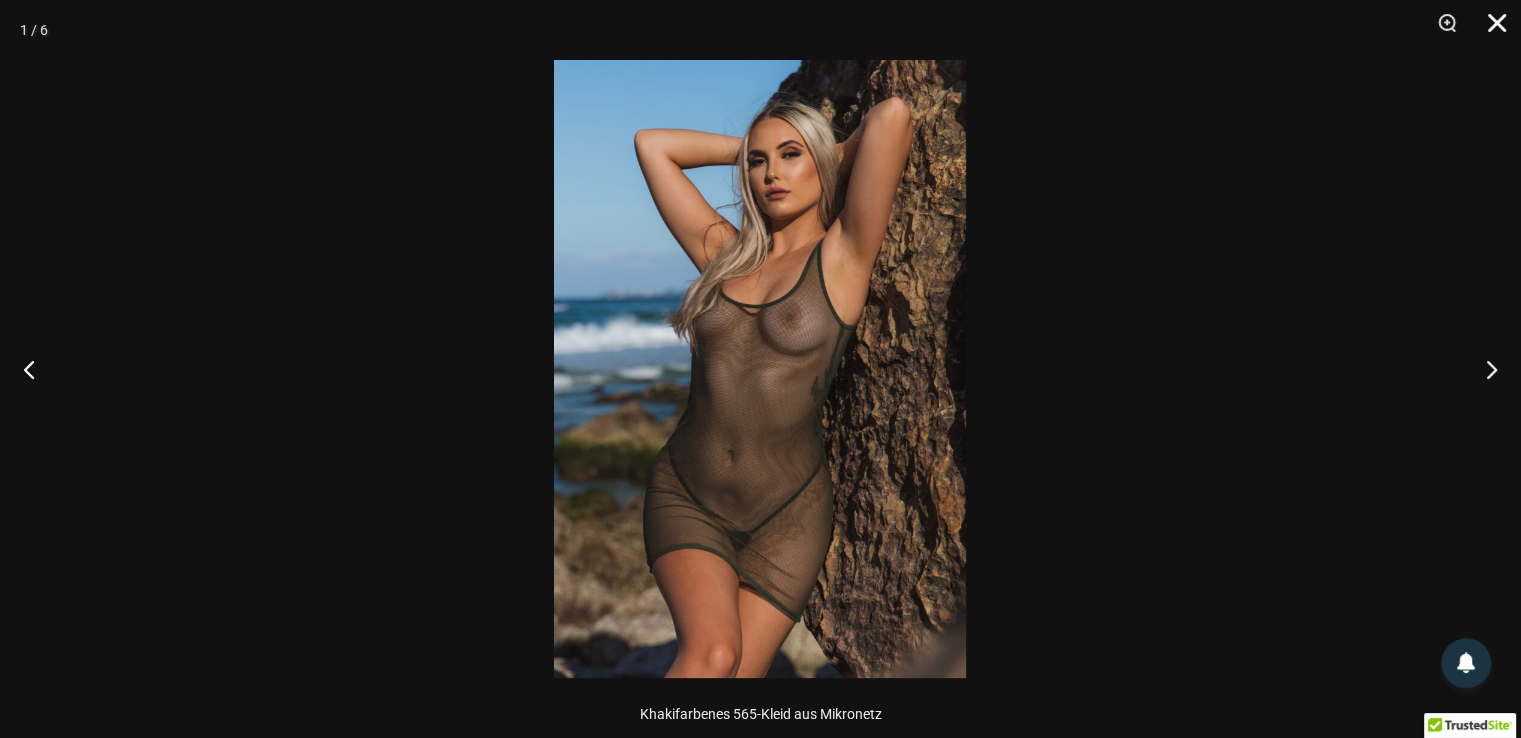click at bounding box center [1490, 30] 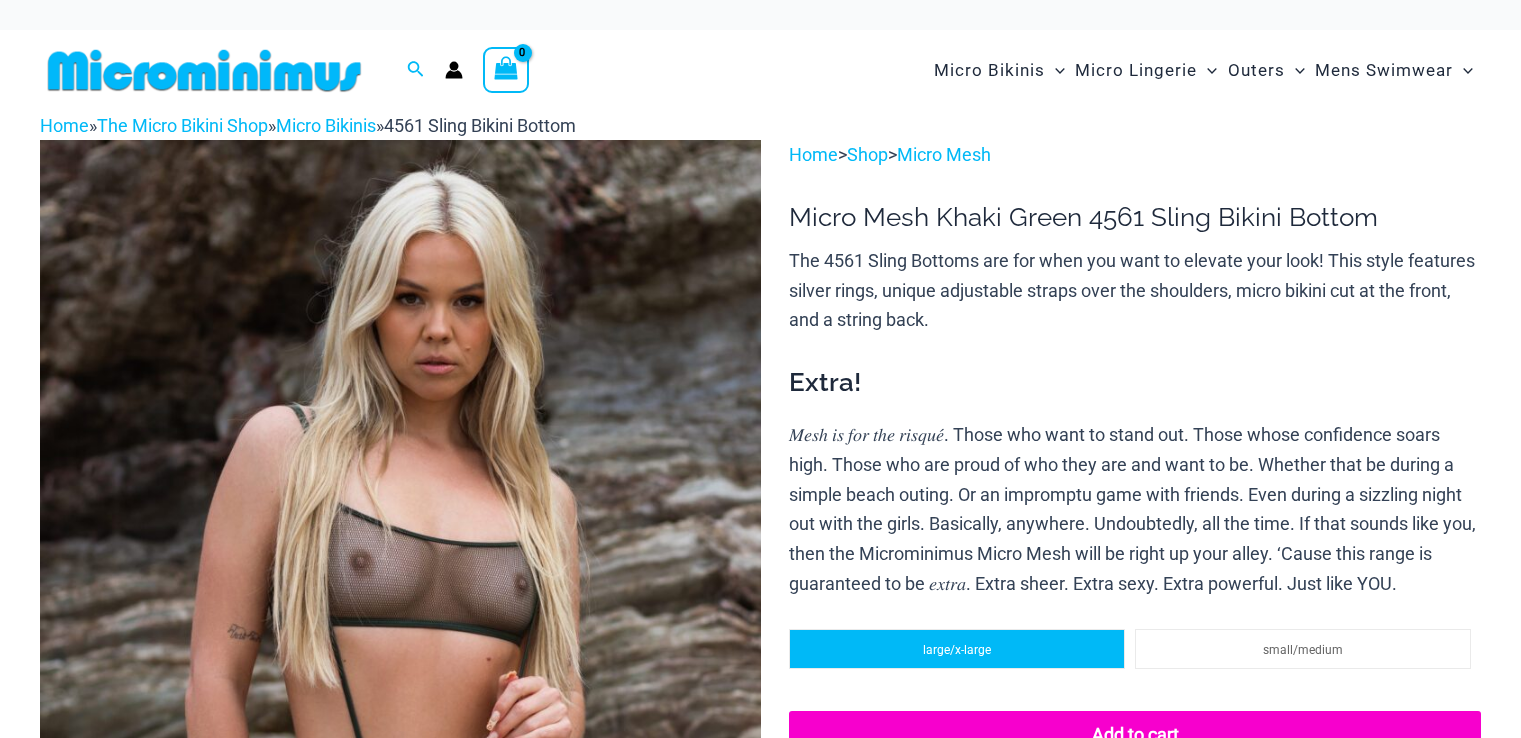 scroll, scrollTop: 0, scrollLeft: 0, axis: both 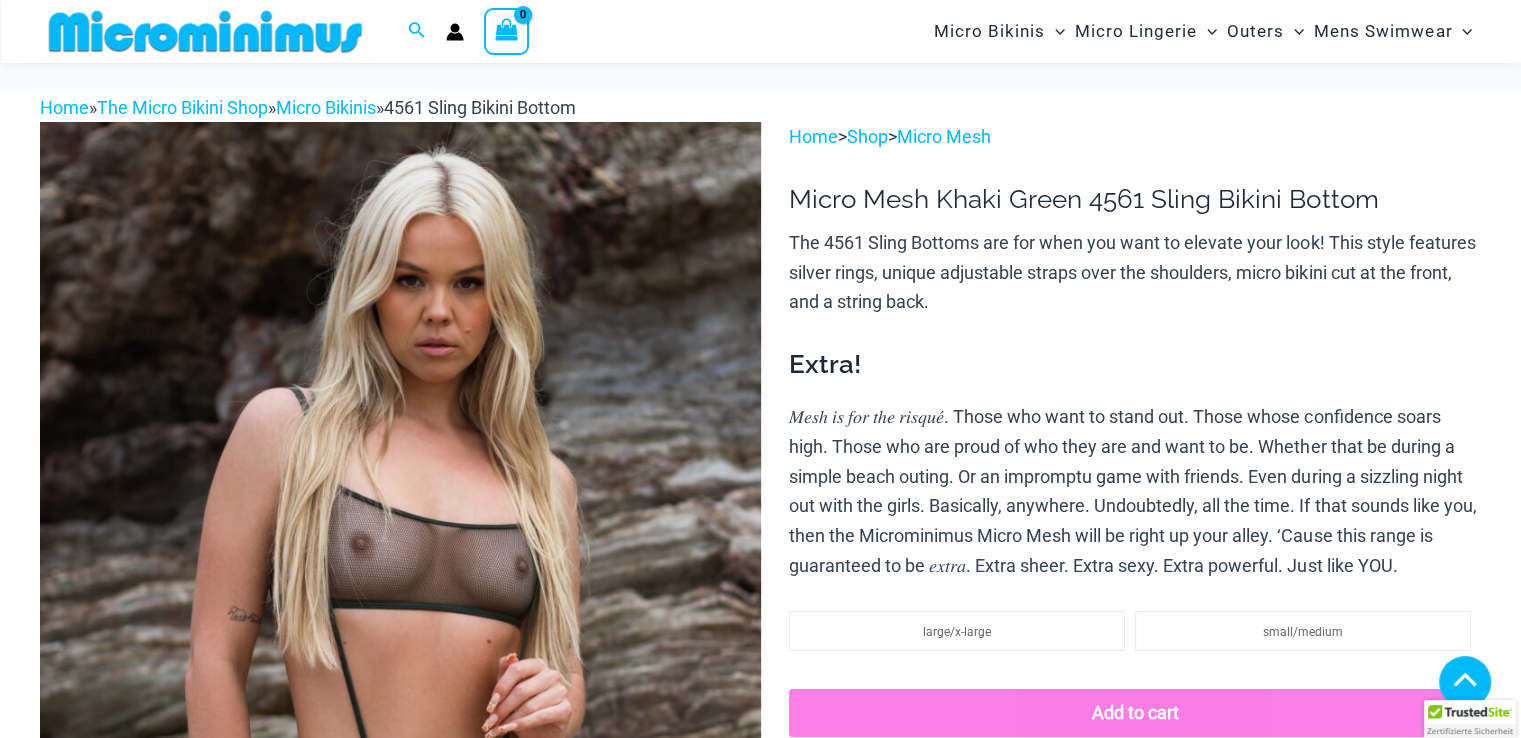 click at bounding box center [400, 1753] 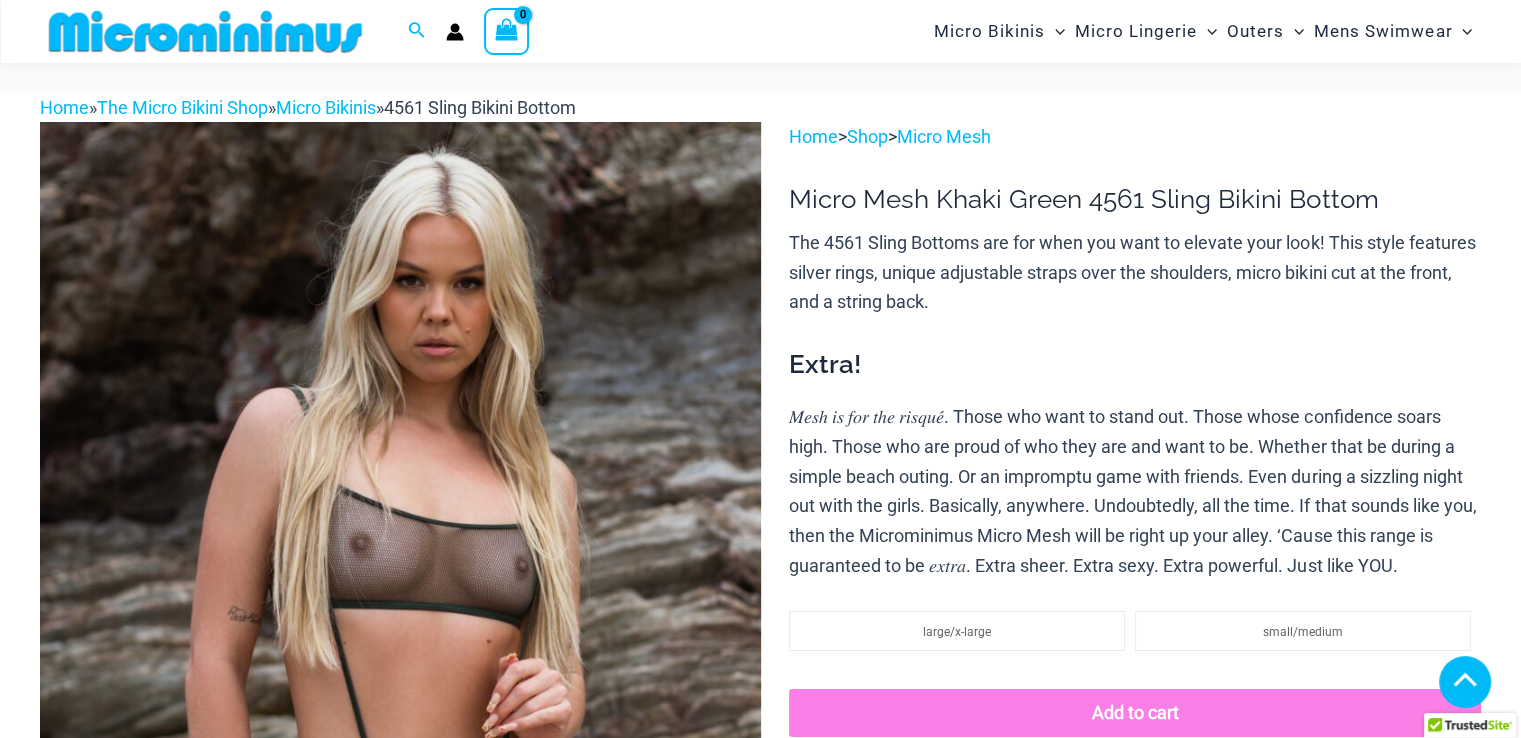 scroll, scrollTop: 1052, scrollLeft: 0, axis: vertical 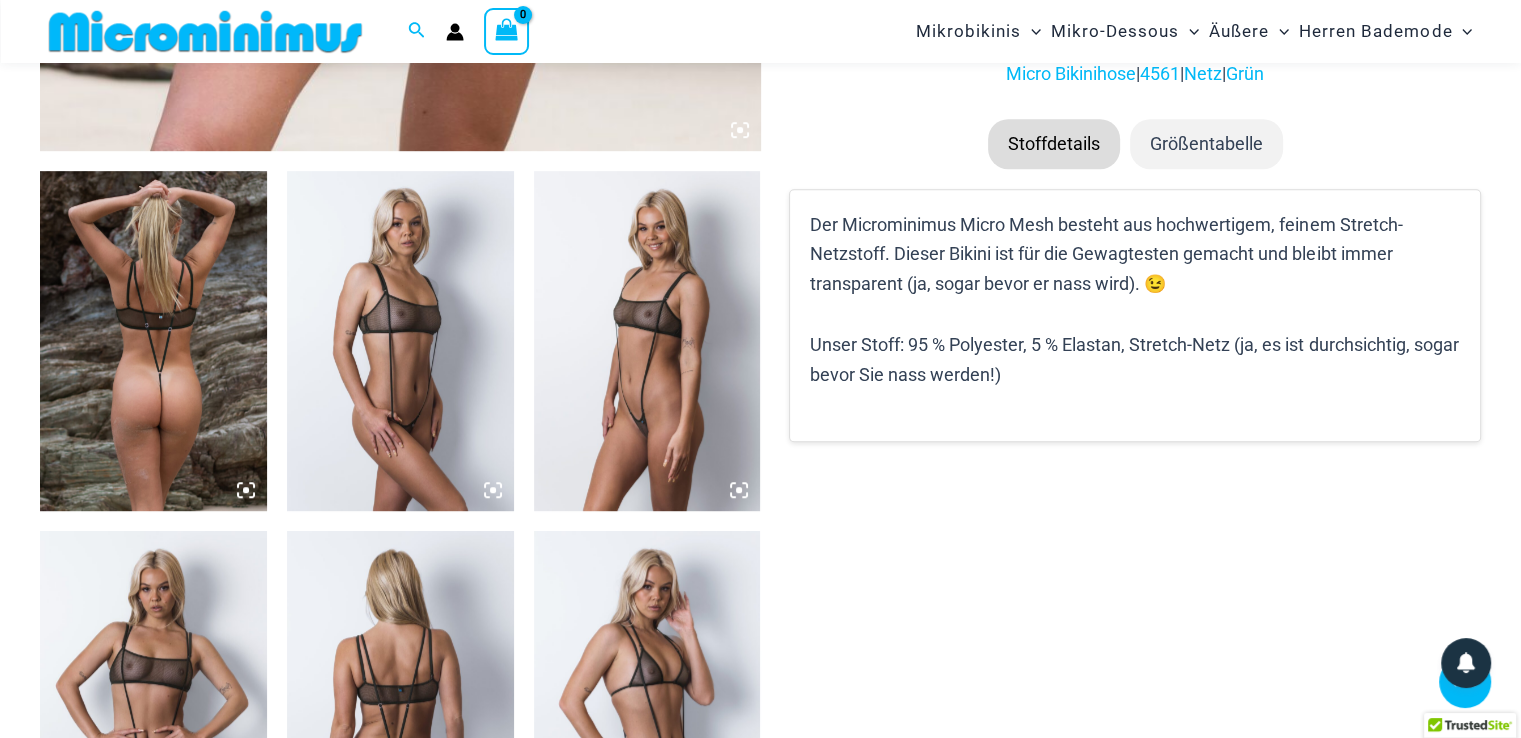 click at bounding box center [400, 701] 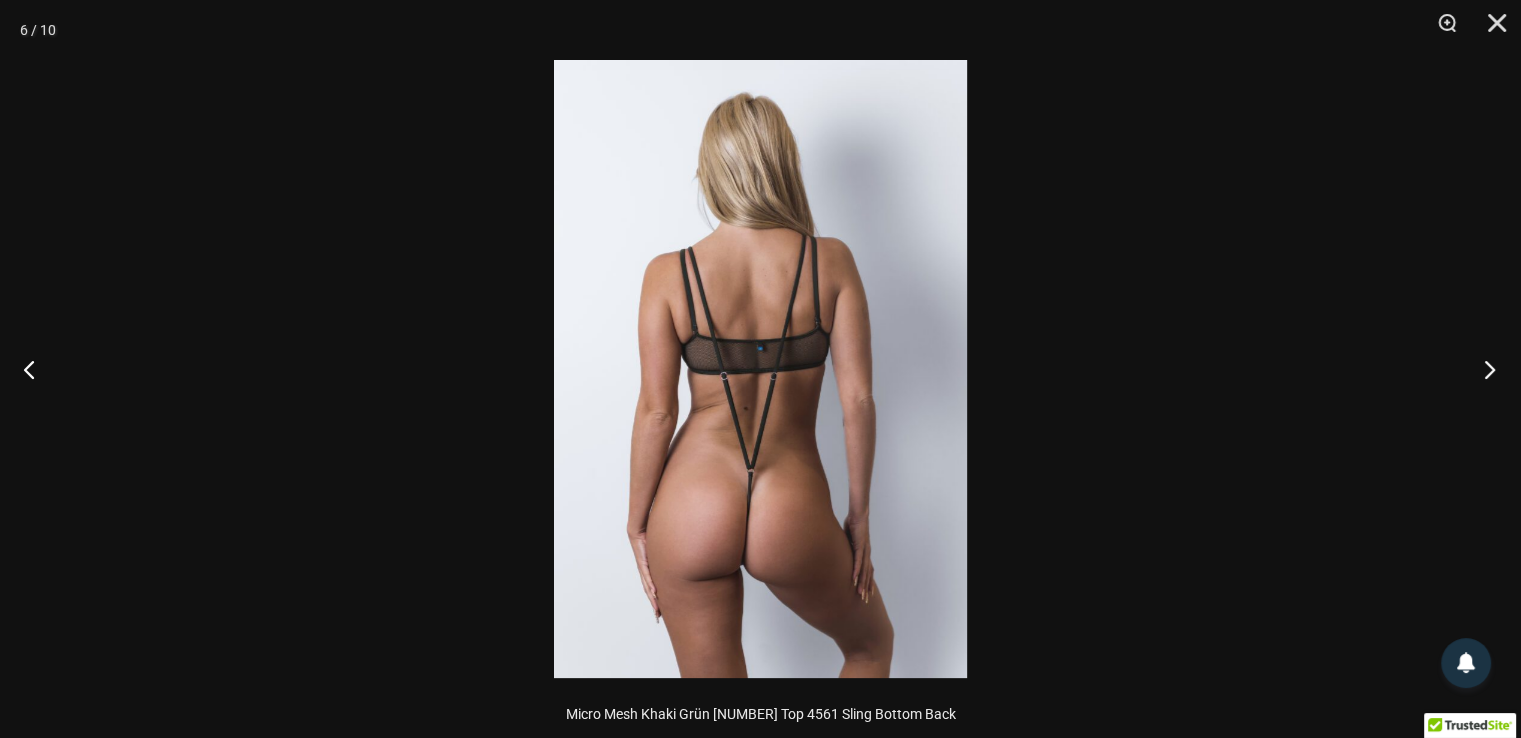 click at bounding box center [1483, 369] 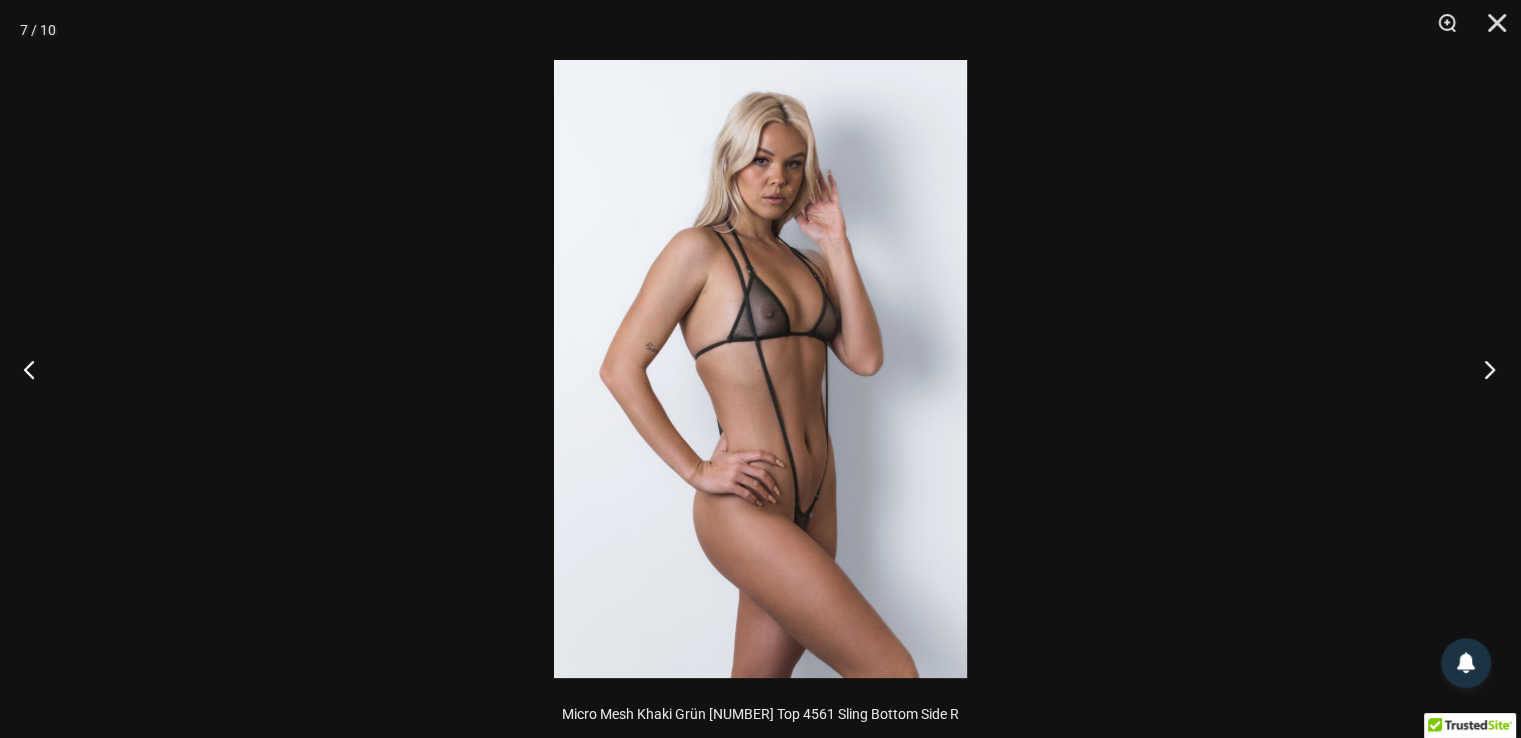 click at bounding box center (1483, 369) 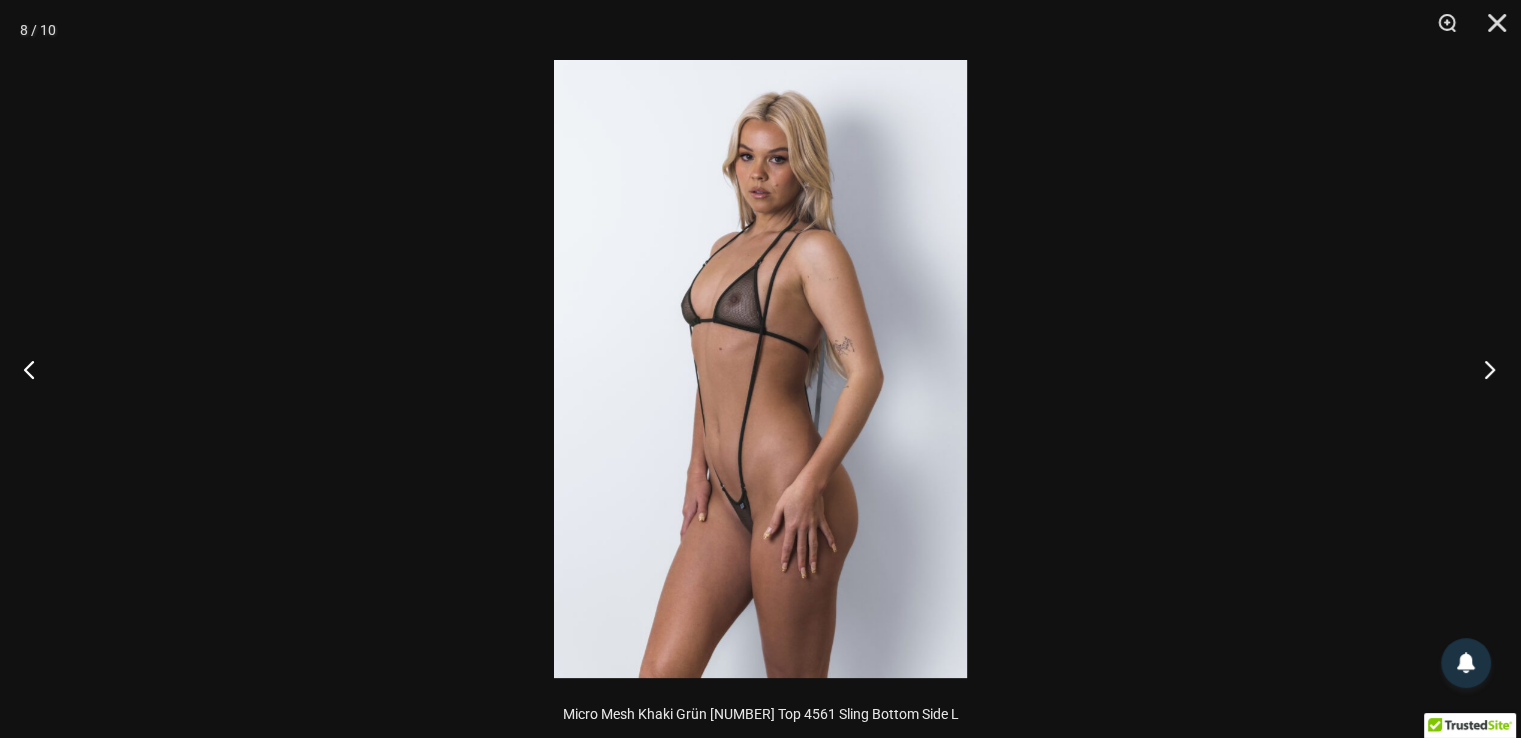 click at bounding box center (1483, 369) 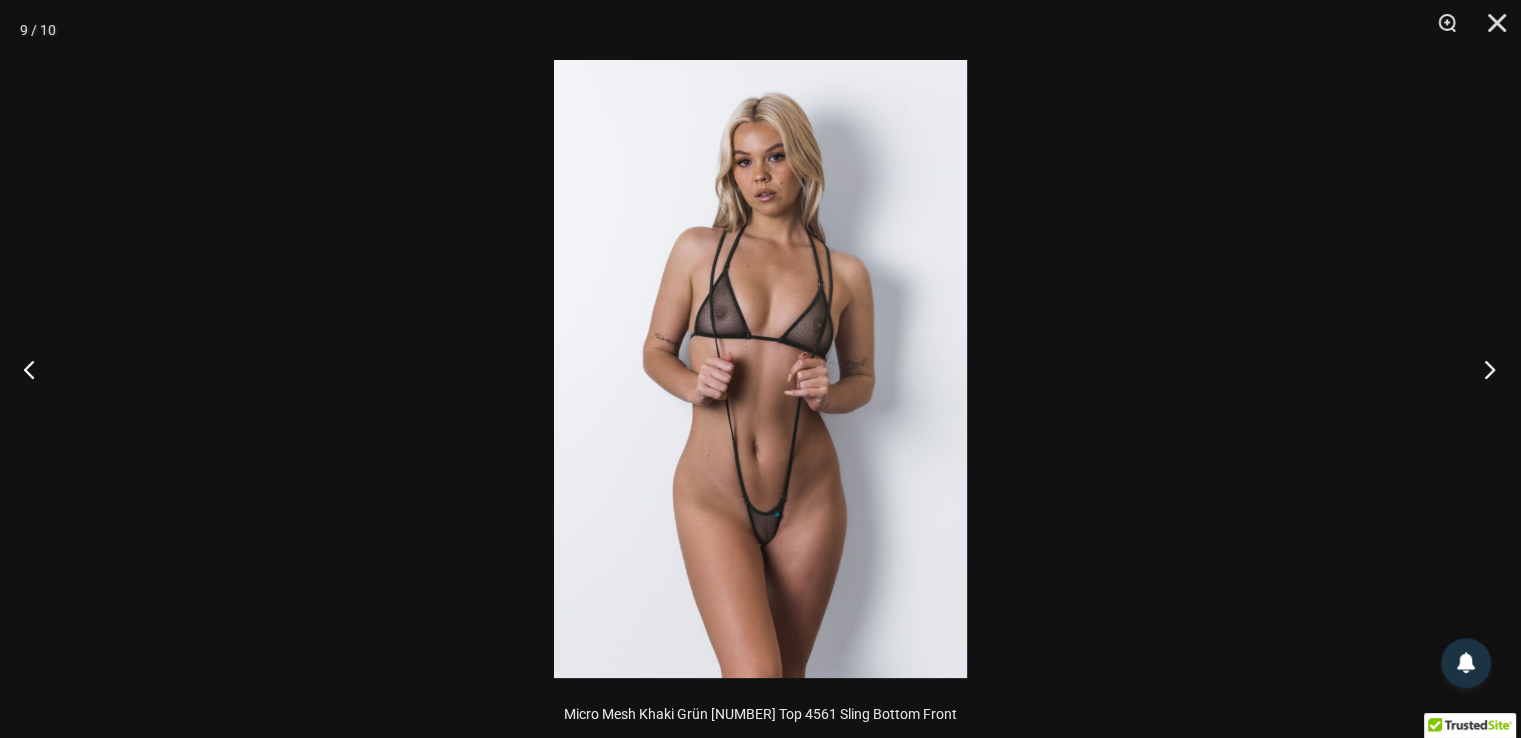 click at bounding box center [1483, 369] 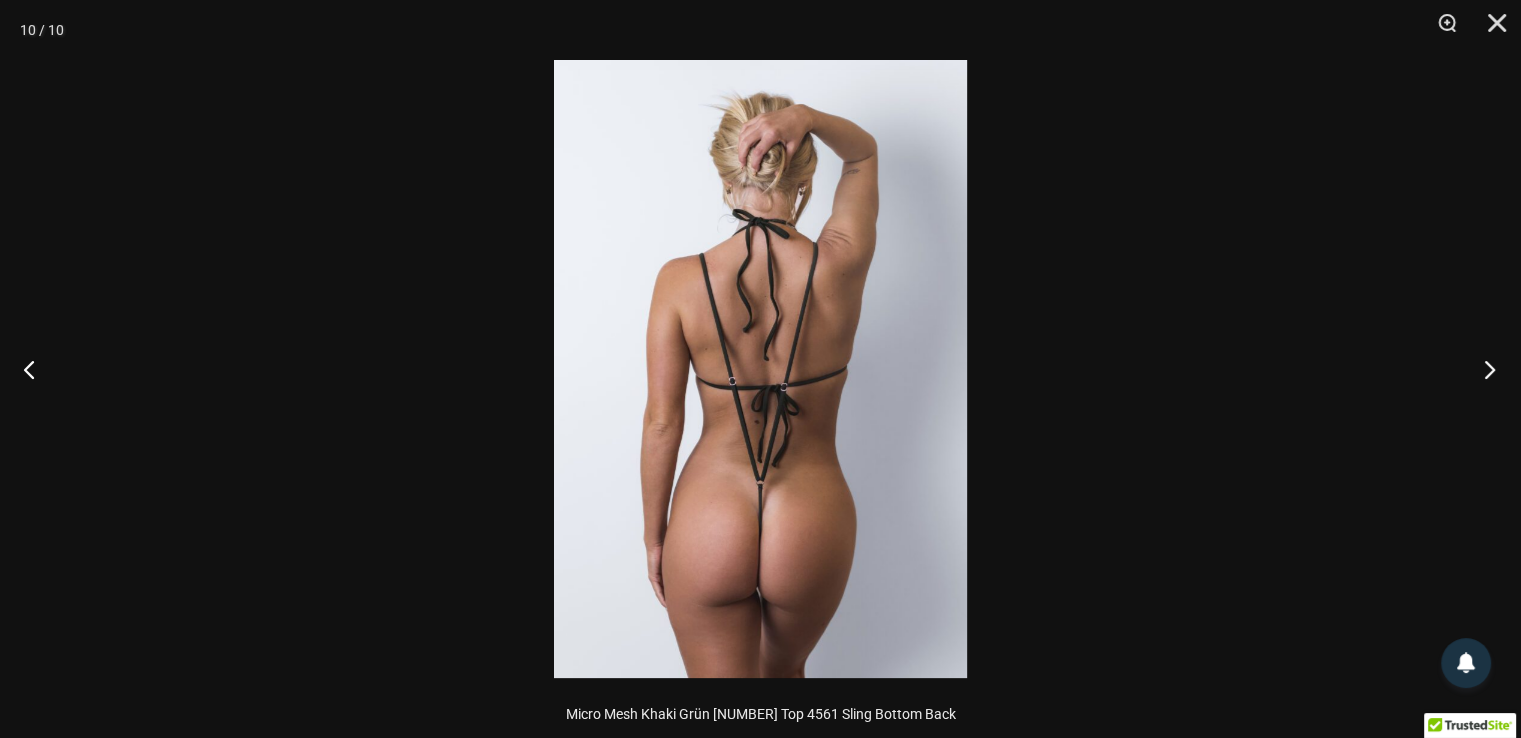 click at bounding box center [1483, 369] 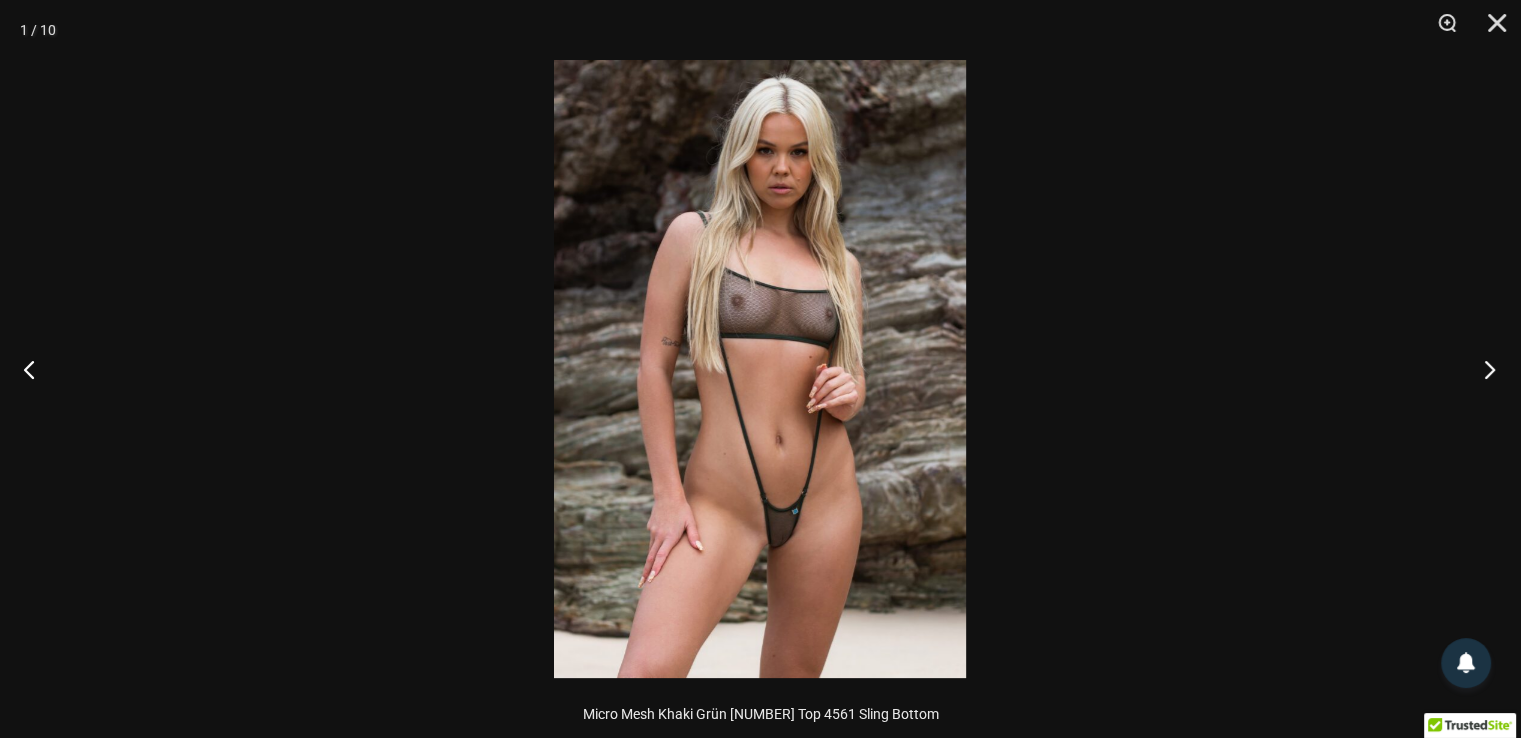 click at bounding box center (1483, 369) 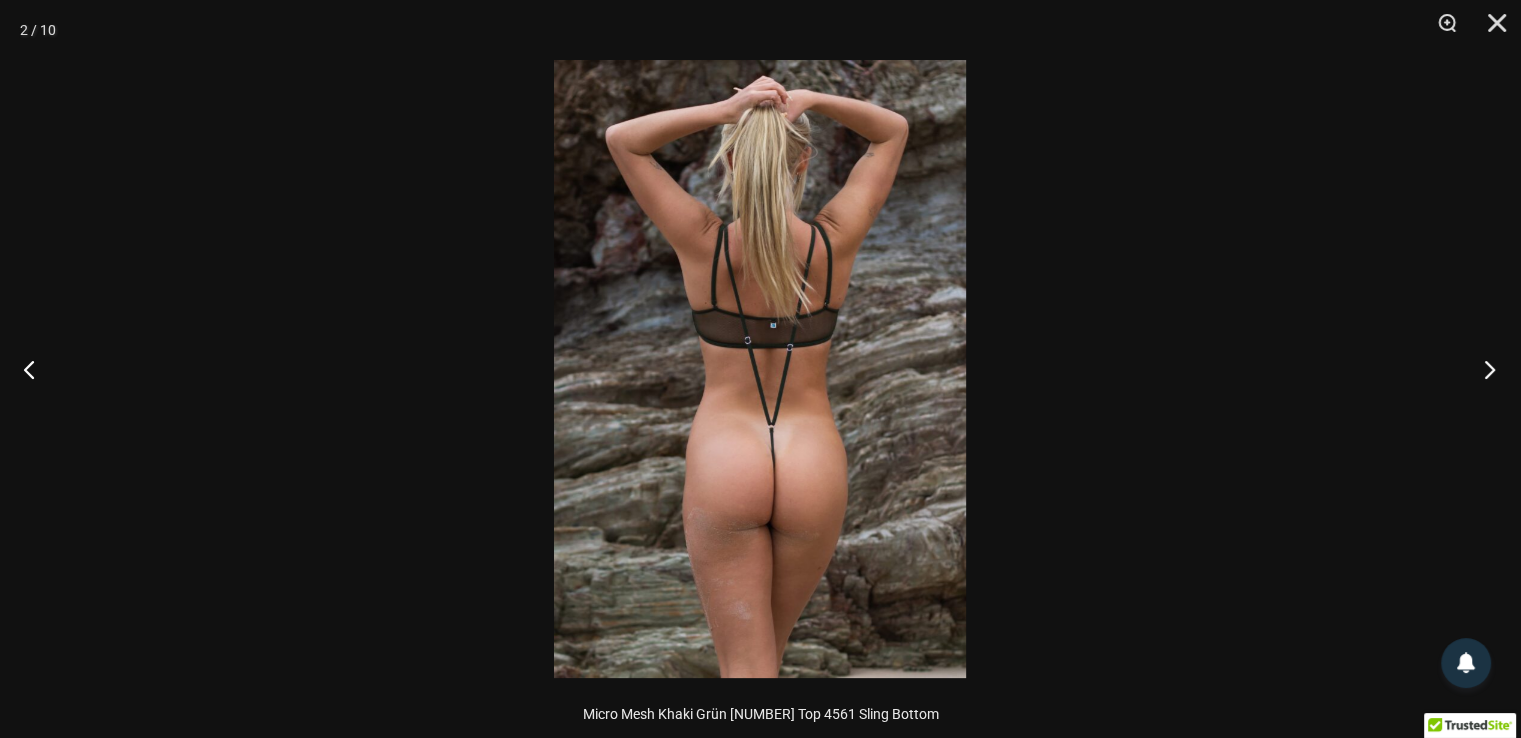 click at bounding box center [1483, 369] 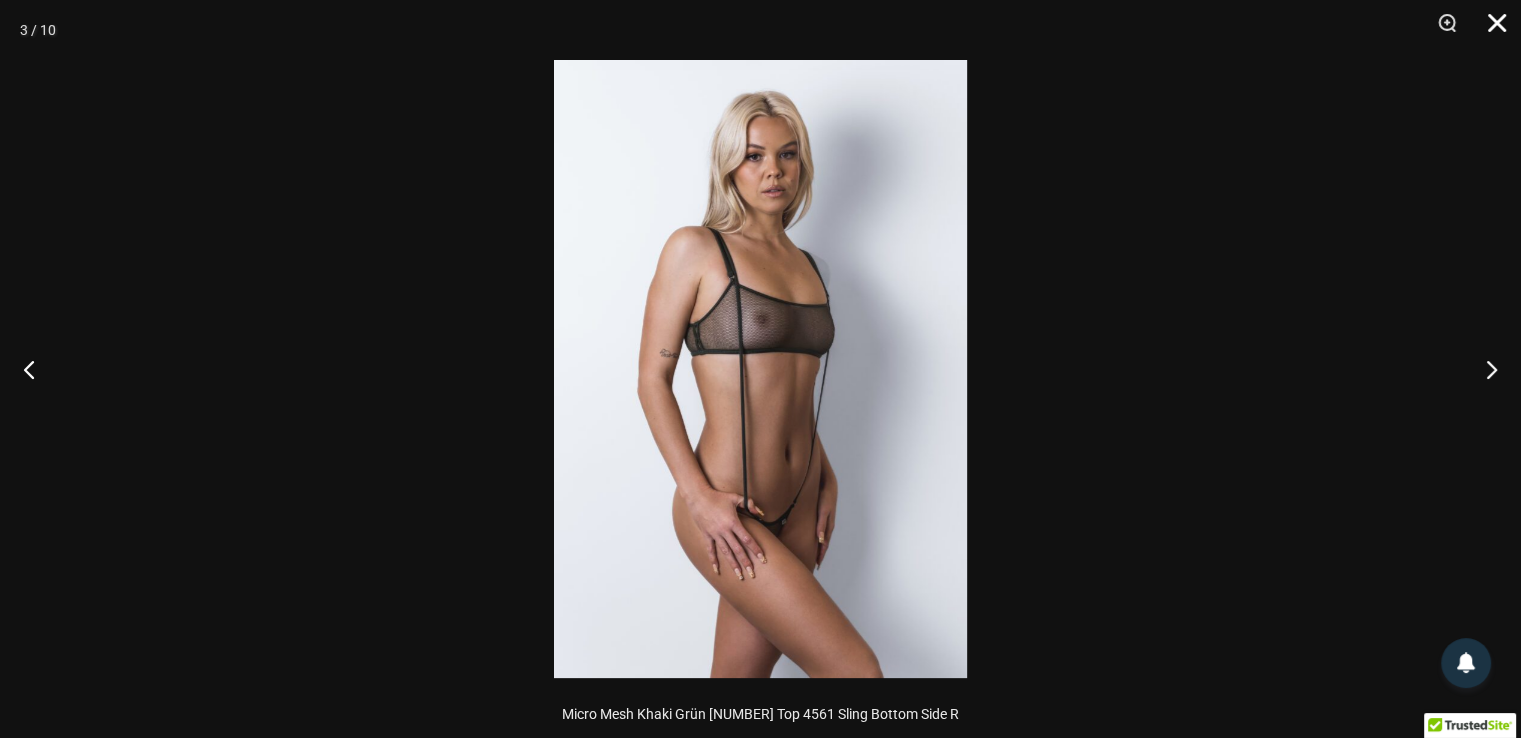 click at bounding box center (1490, 30) 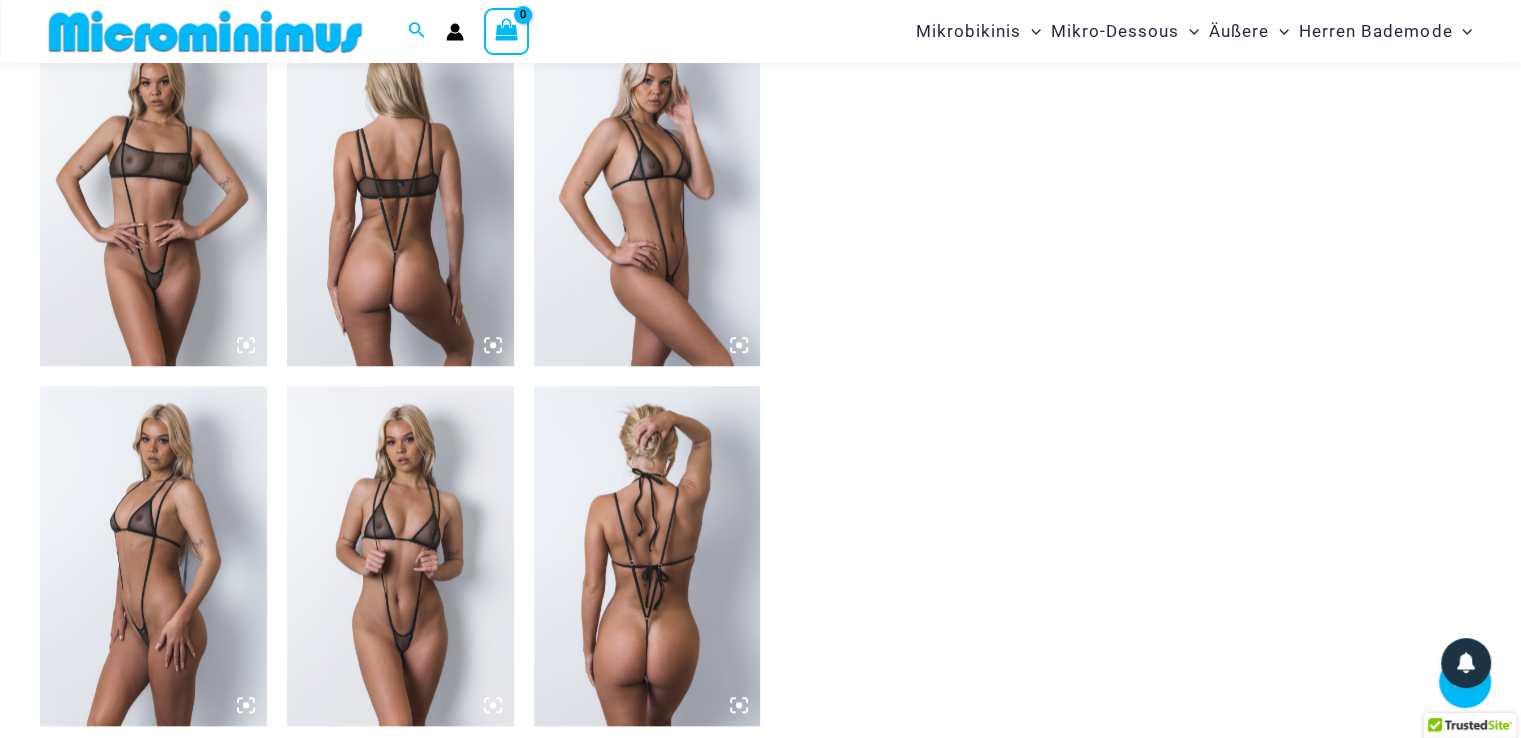 scroll, scrollTop: 1638, scrollLeft: 0, axis: vertical 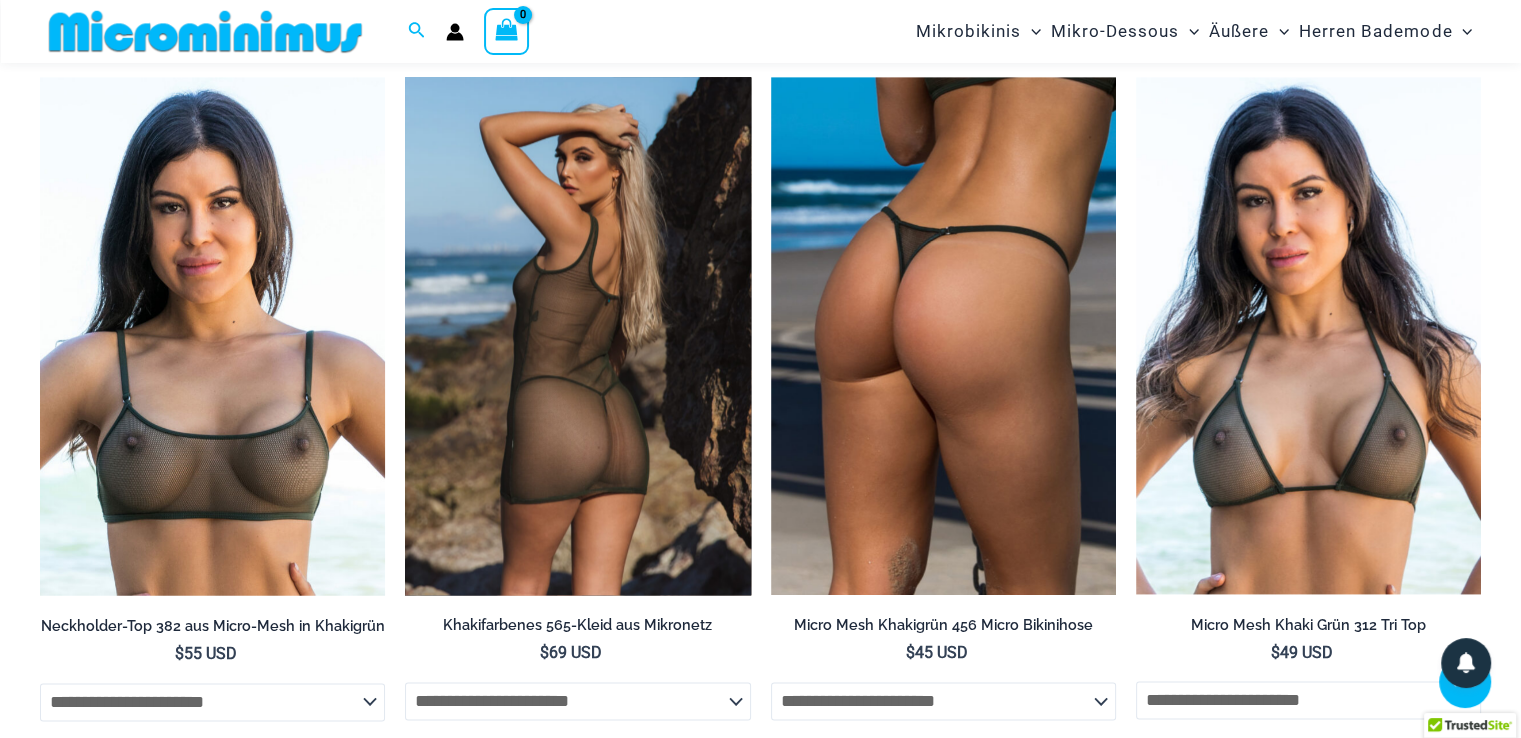 click on "**********" 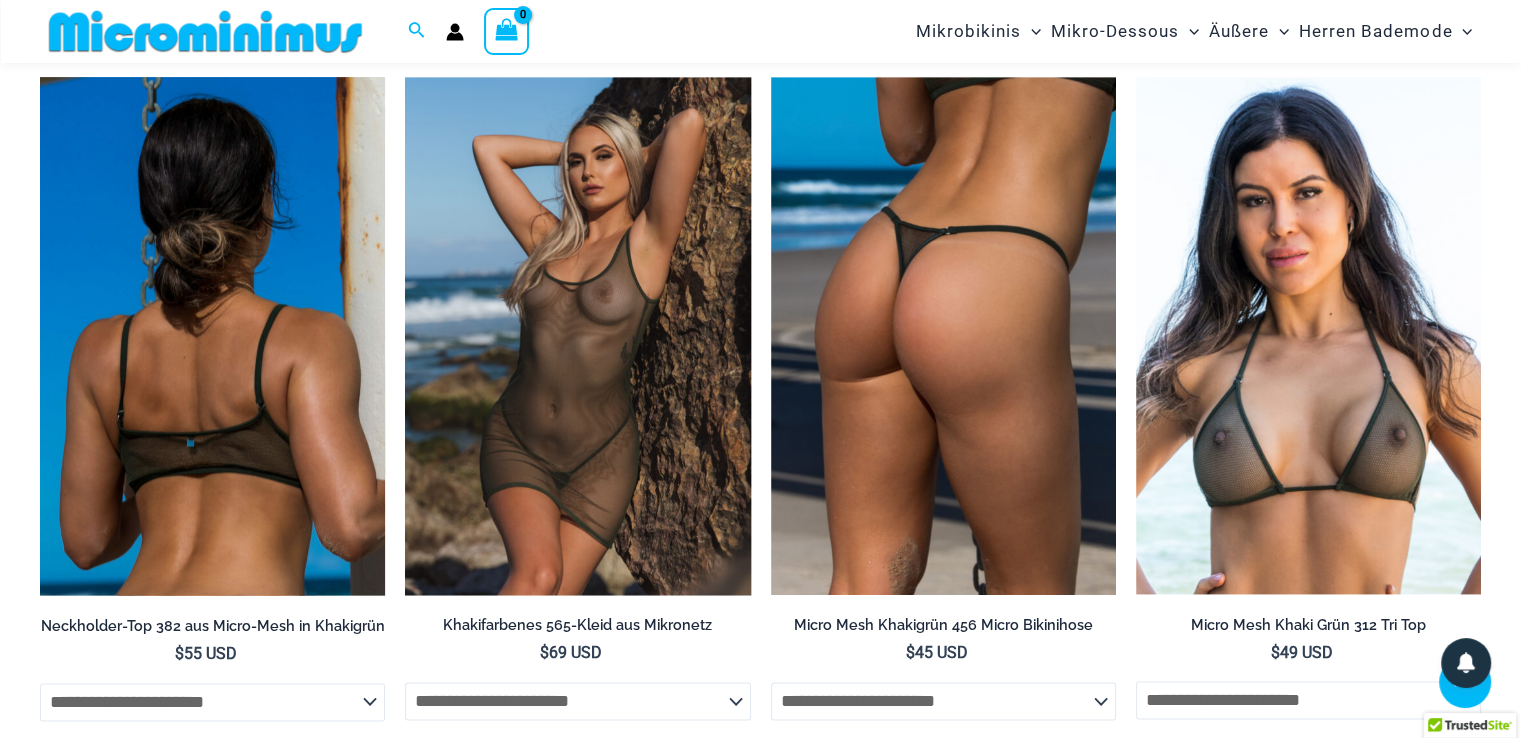 click on "**********" 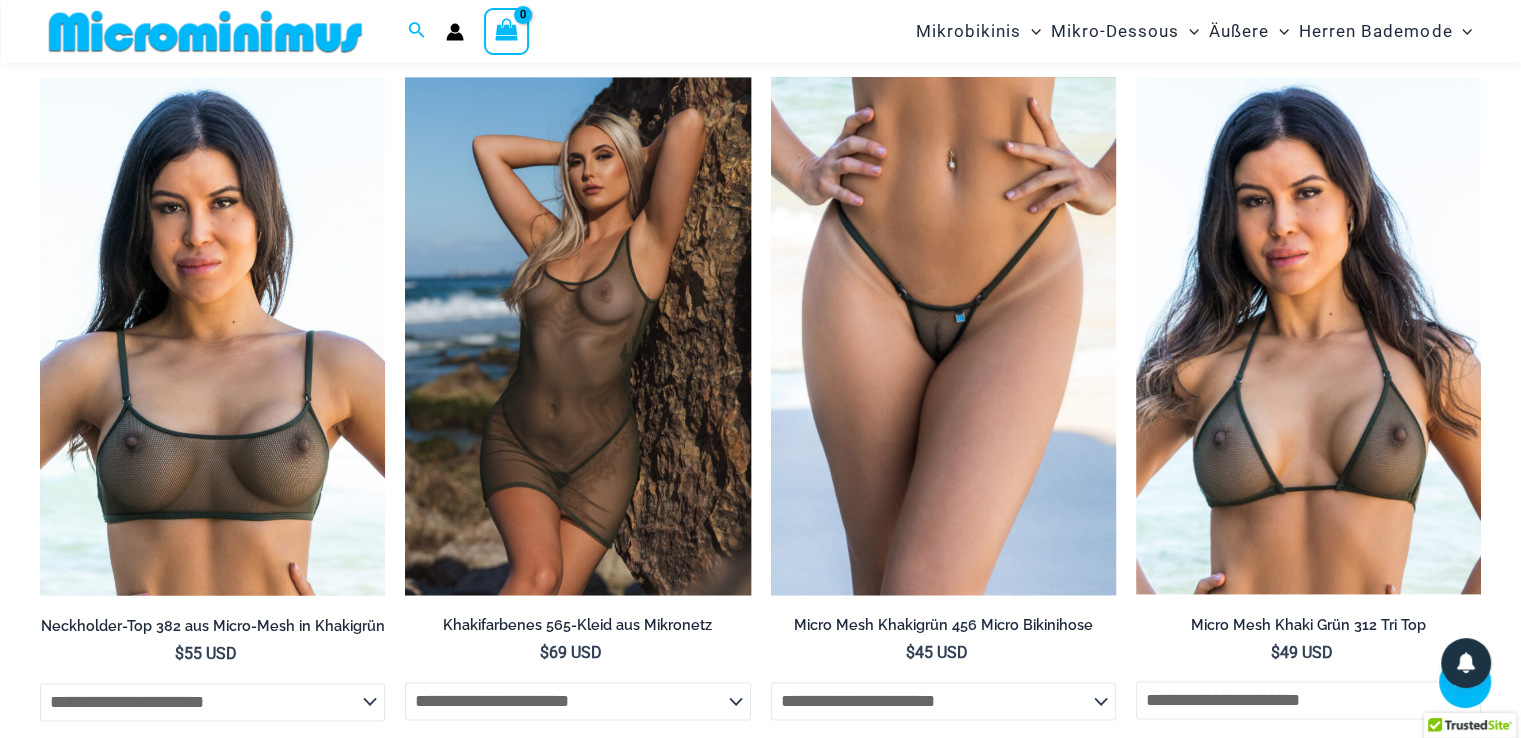 click on "**********" 